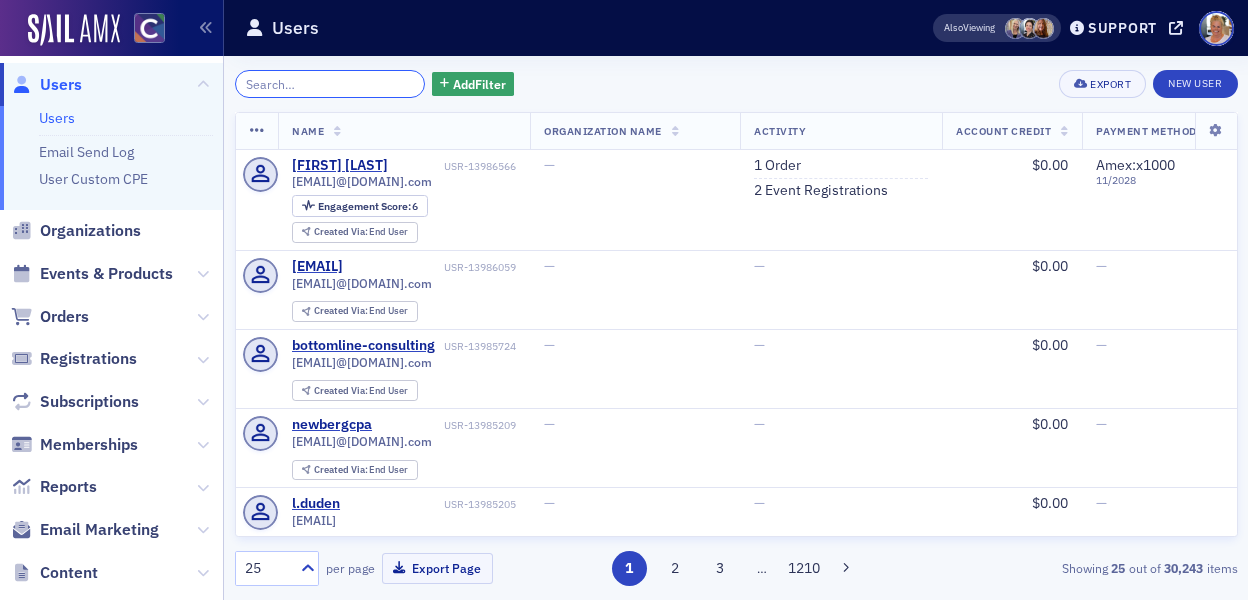 scroll, scrollTop: 0, scrollLeft: 0, axis: both 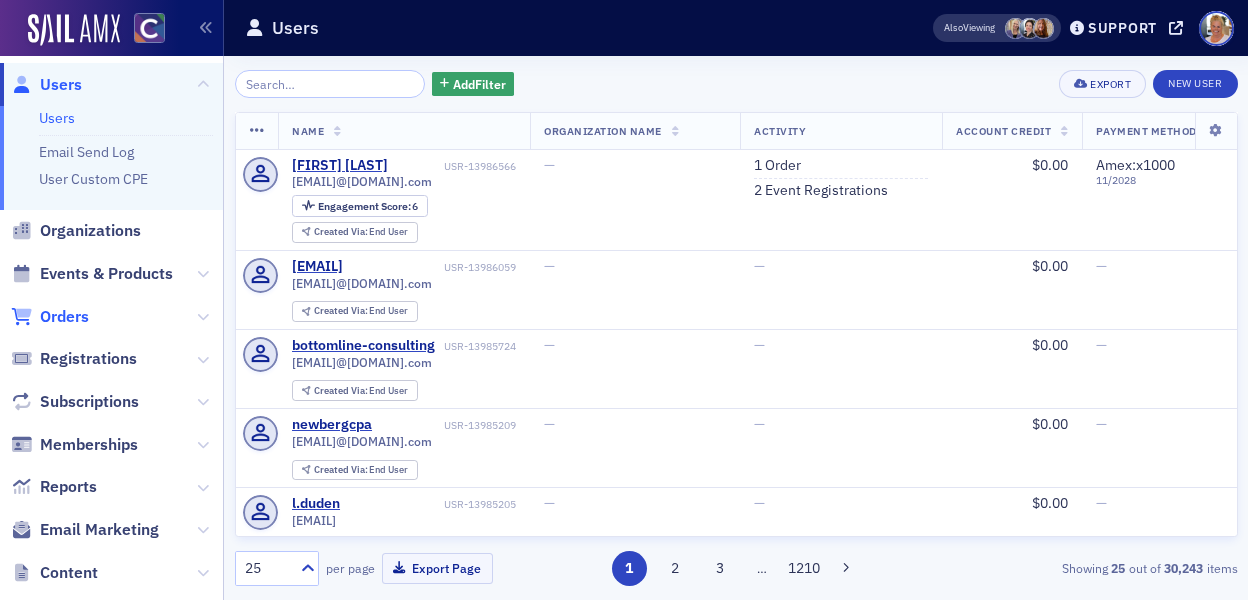 click on "Orders" 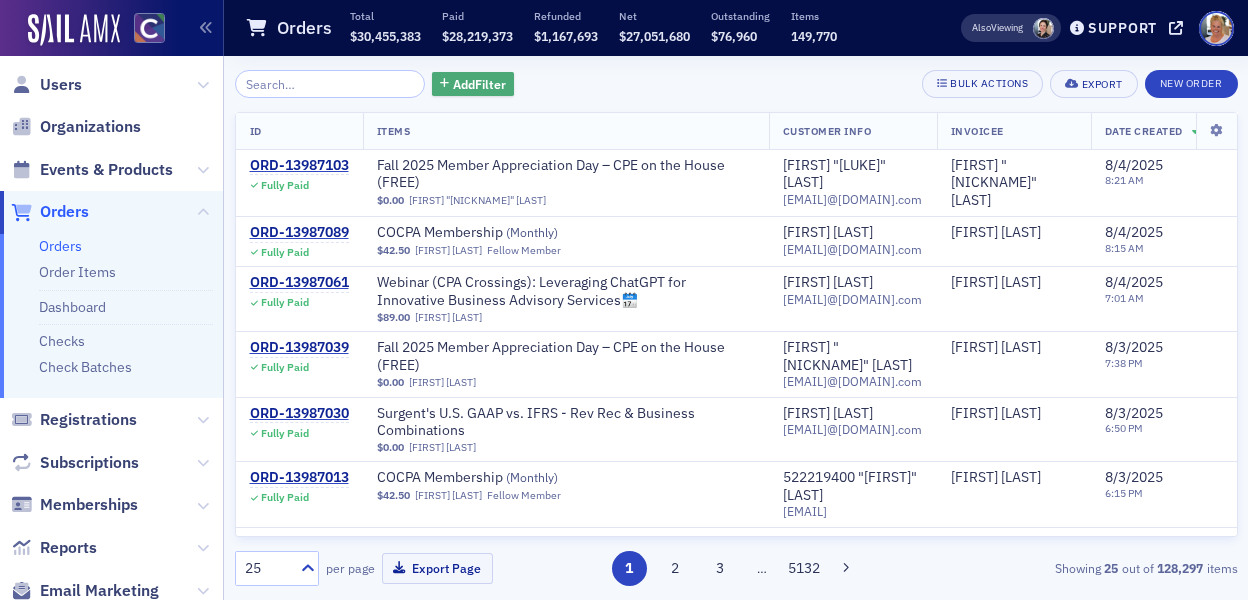 click on "Add  Filter" 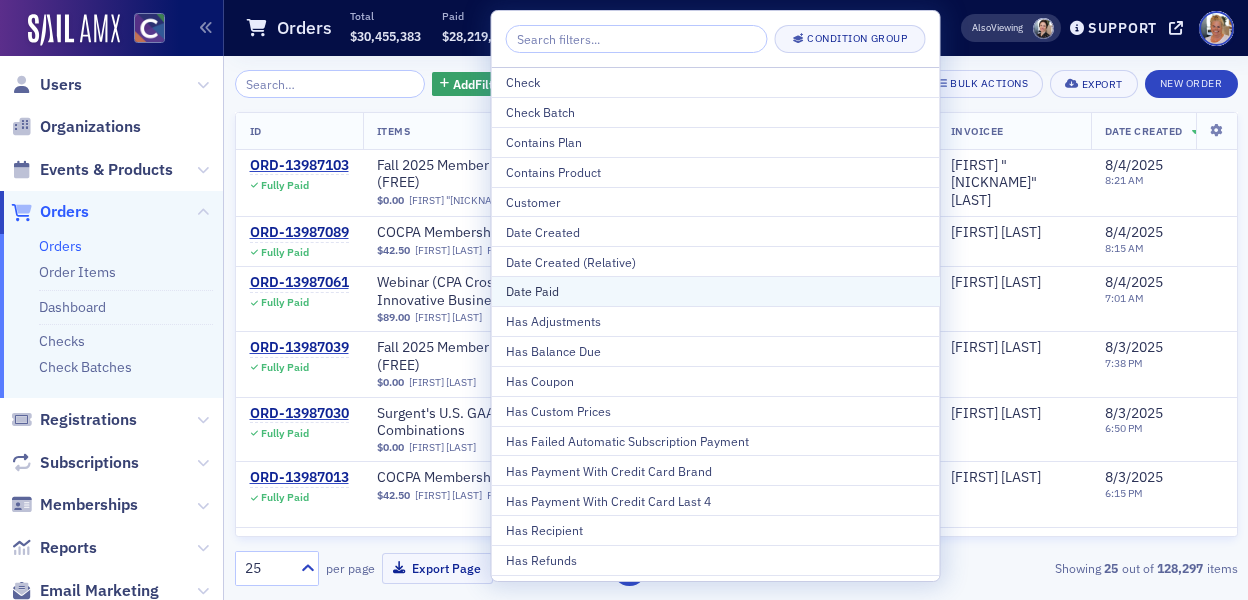 click on "Date Paid" at bounding box center (716, 291) 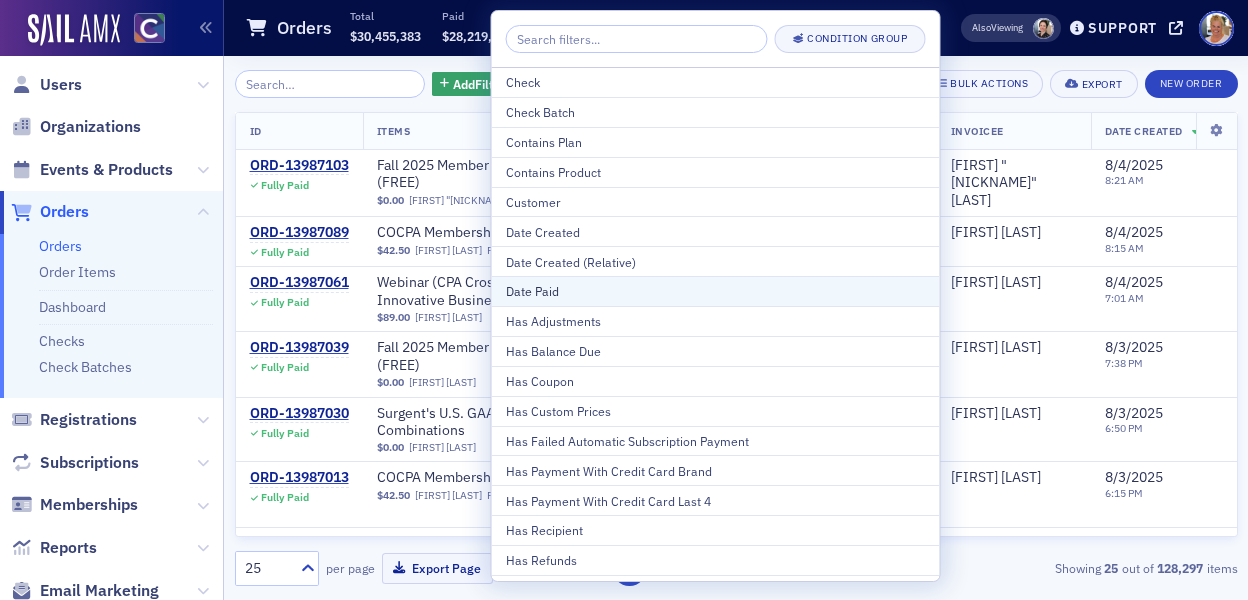 select on "7" 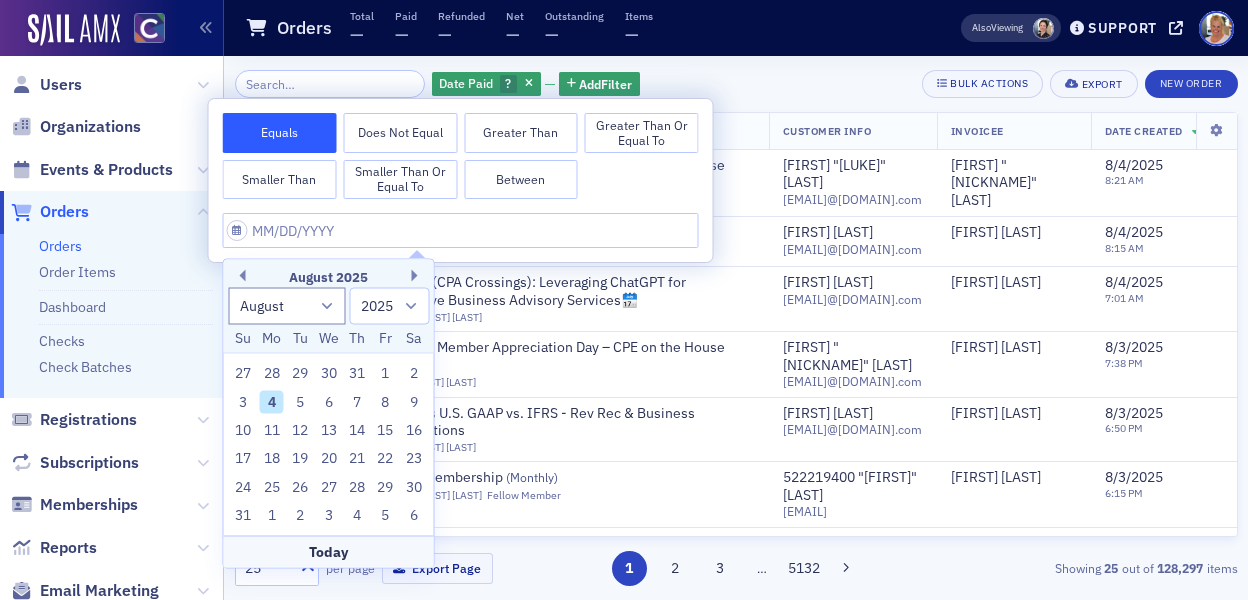 click on "Greater Than or Equal To" at bounding box center (642, 133) 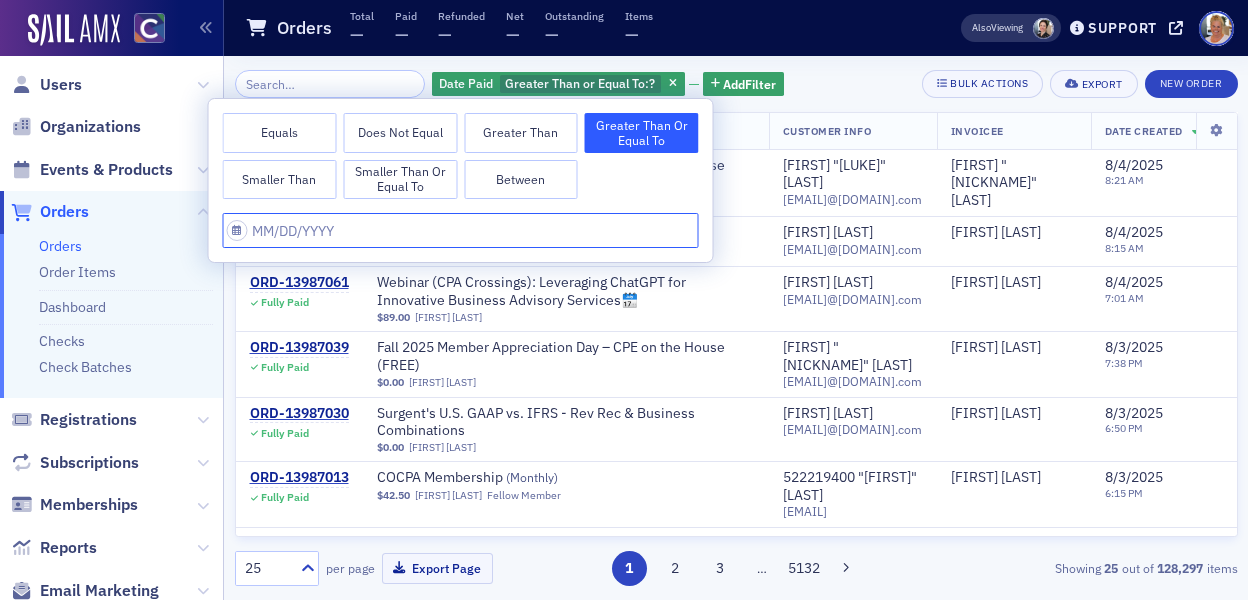 click at bounding box center [461, 230] 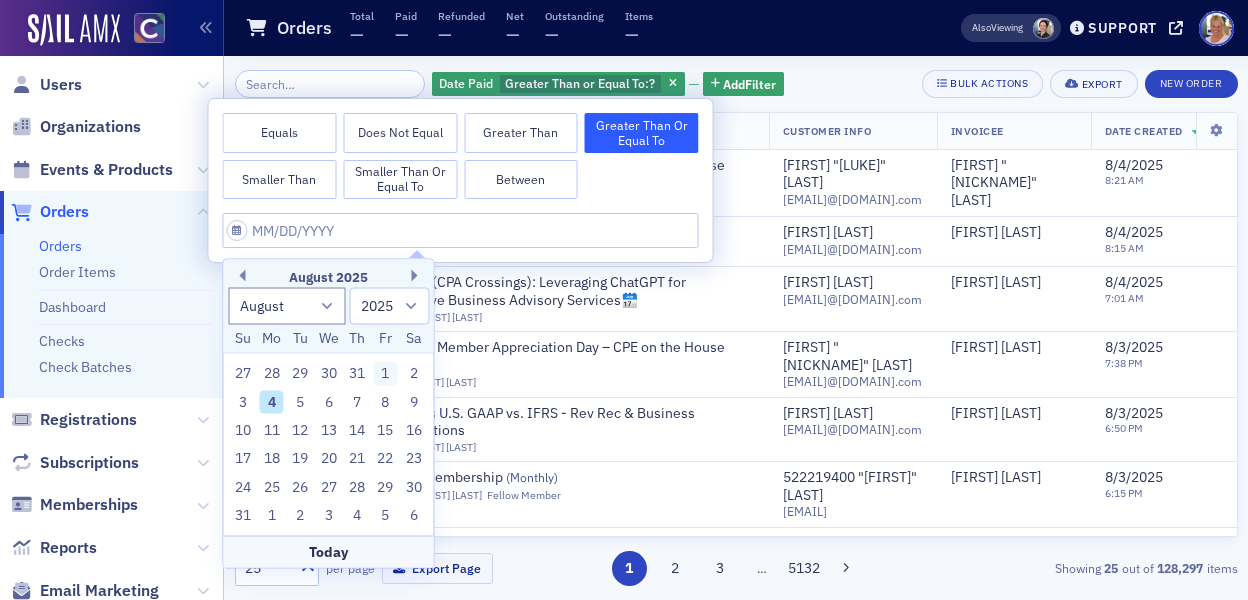 click on "1" at bounding box center (386, 374) 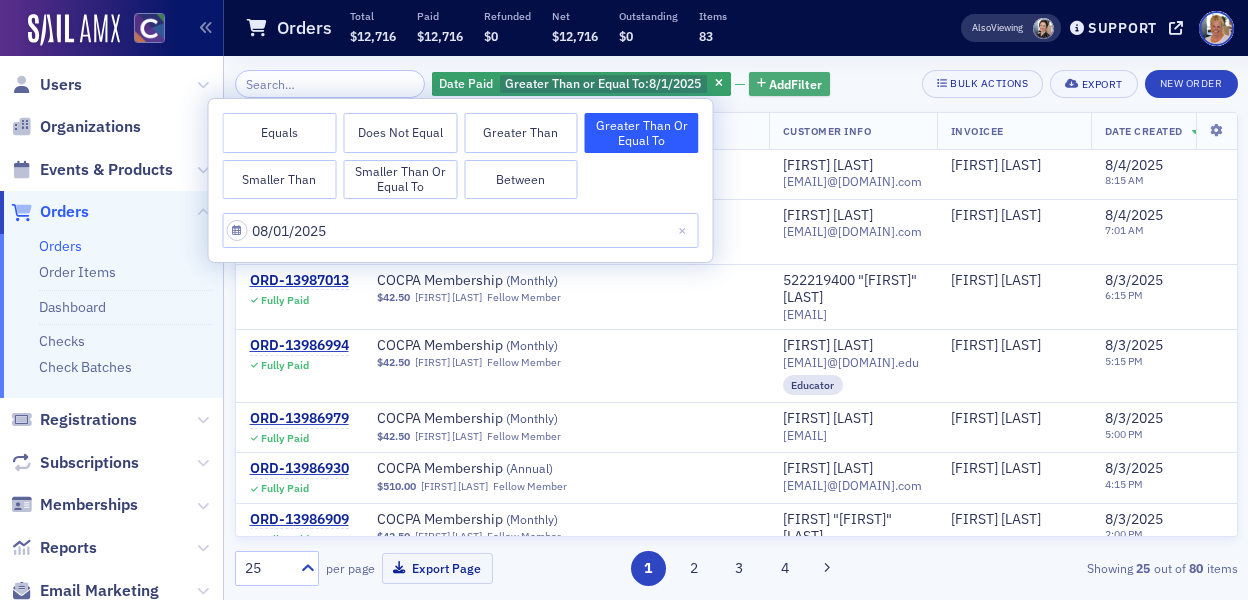click on "Add  Filter" 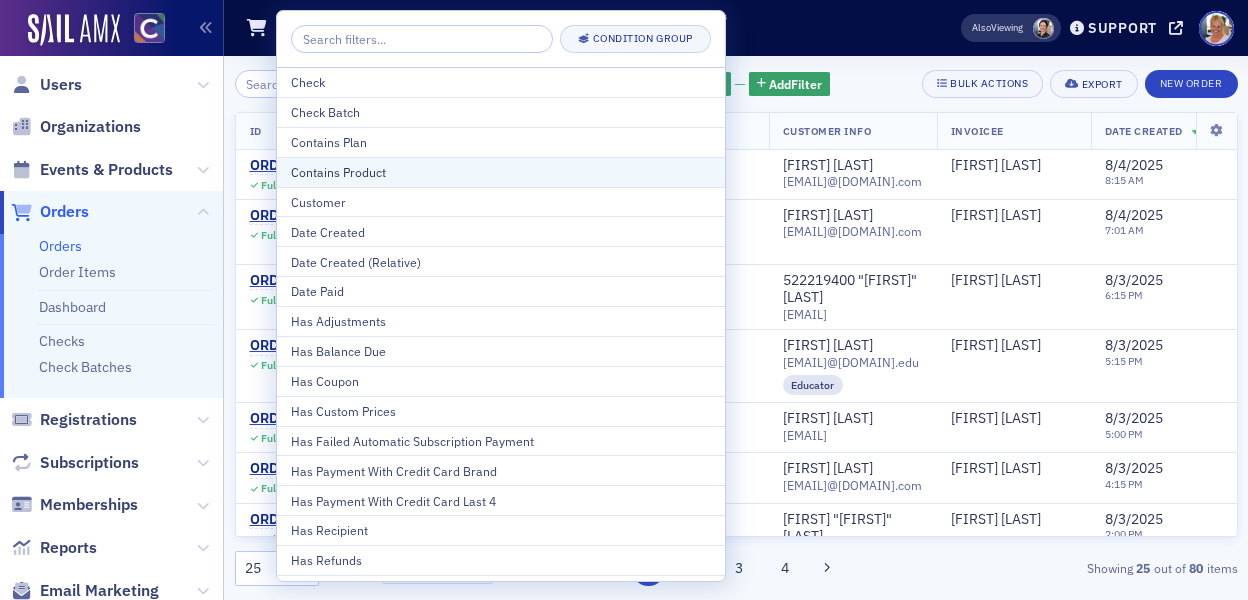 click on "Contains Product" at bounding box center [501, 172] 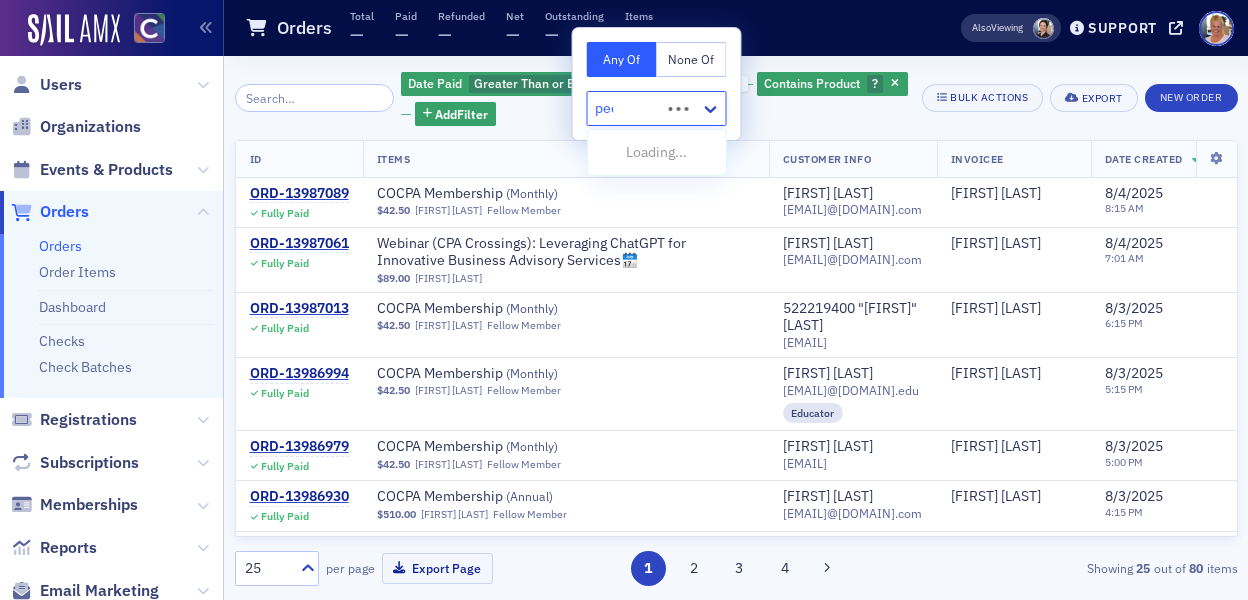type on "peer" 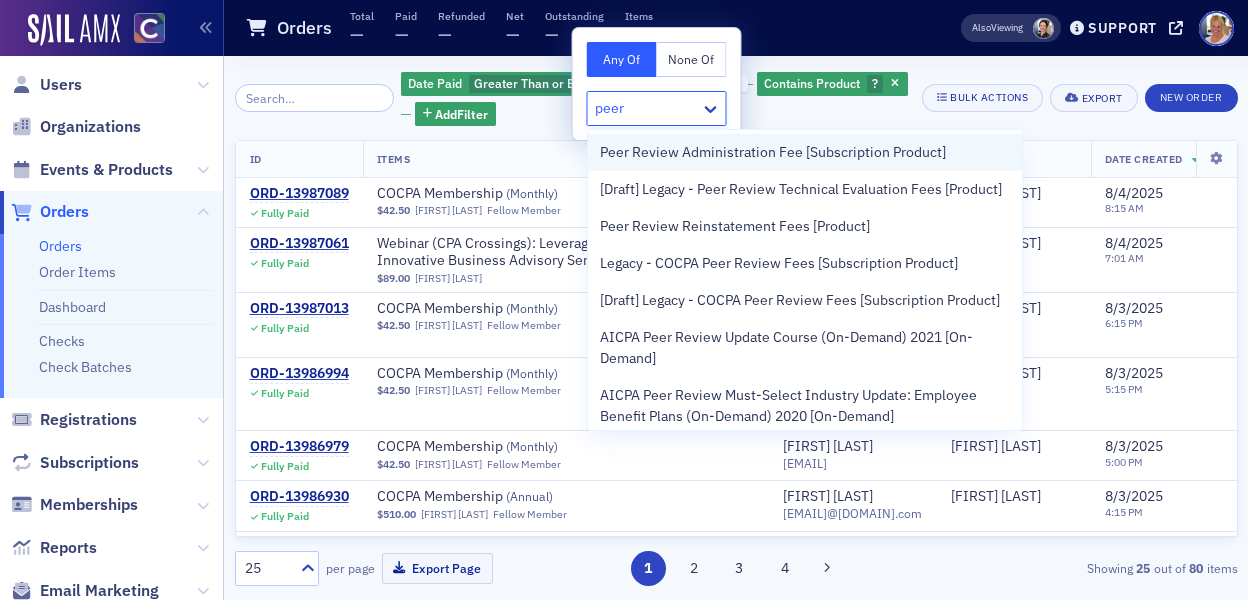 click on "Peer Review Administration Fee [Subscription Product]" at bounding box center (773, 152) 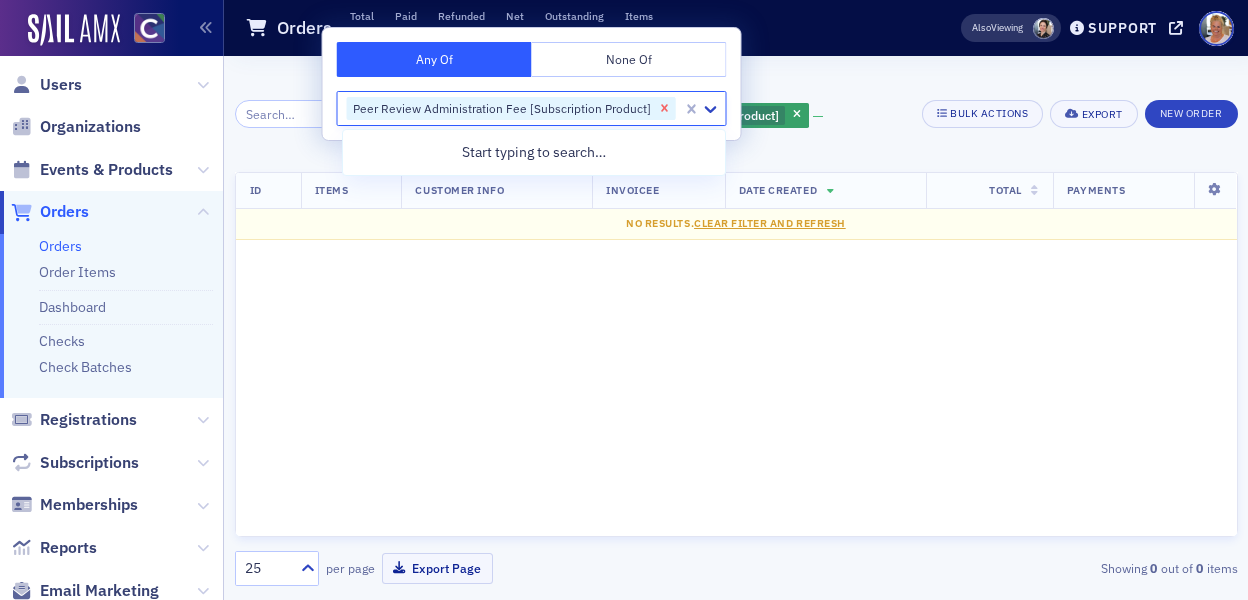 click 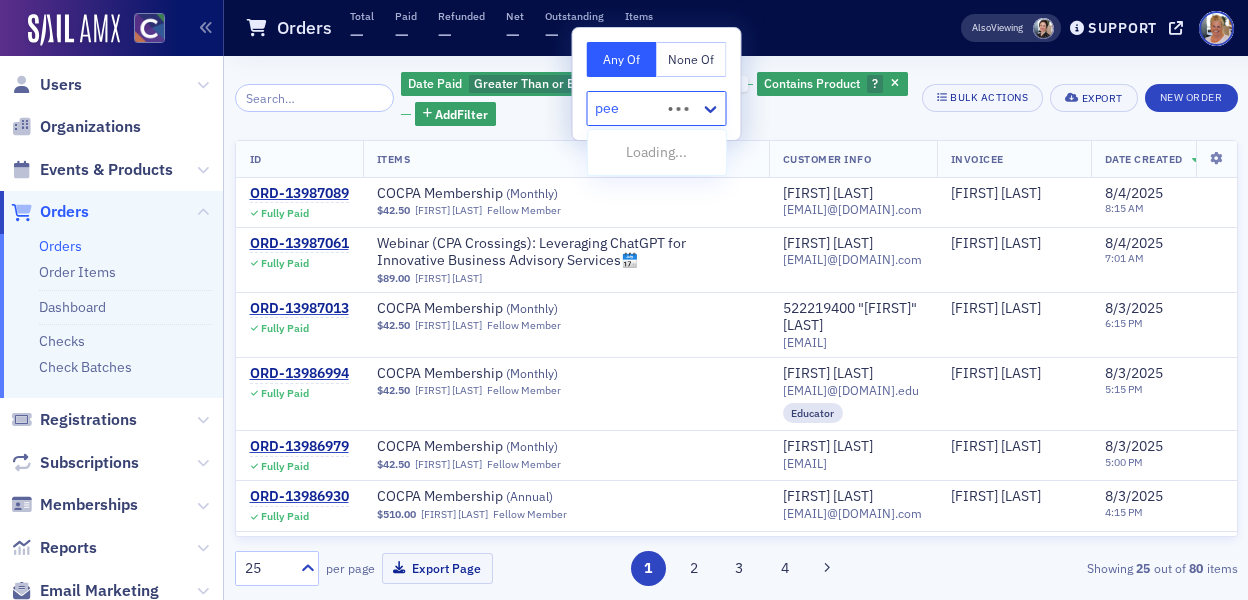 type on "peer" 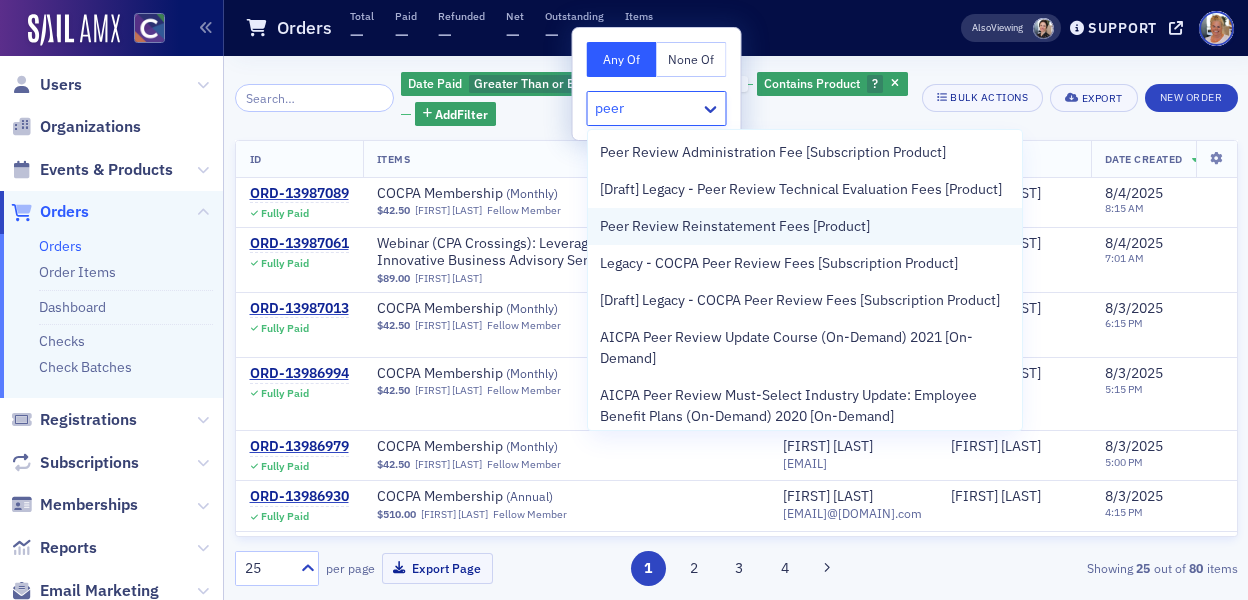 click on "Peer Review Reinstatement Fees [Product]" at bounding box center [735, 226] 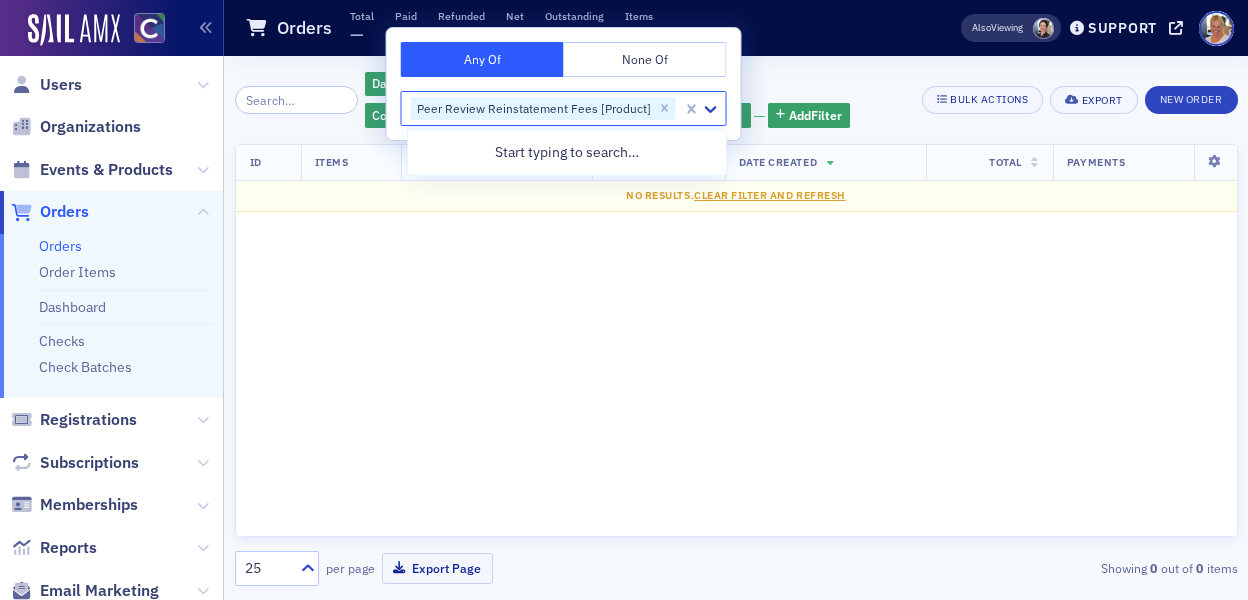 click on "ID   Items   Customer Info   Invoicee   Date Created   Total   Payments   No results.  Clear Filter and Refresh" 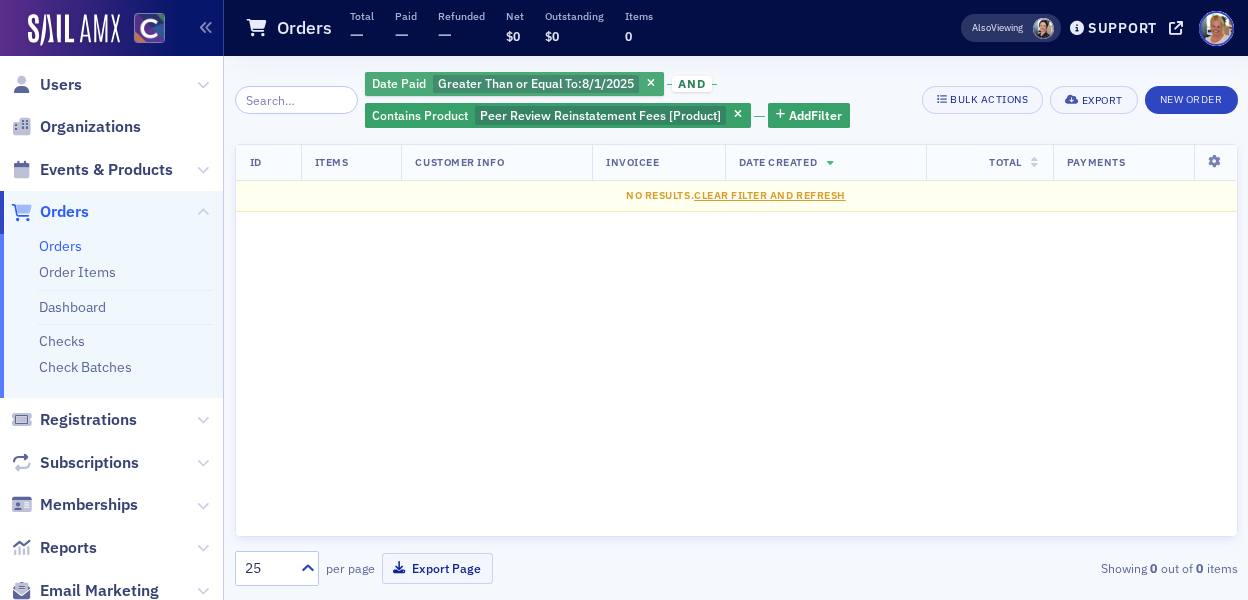 click on "8/1/2025" 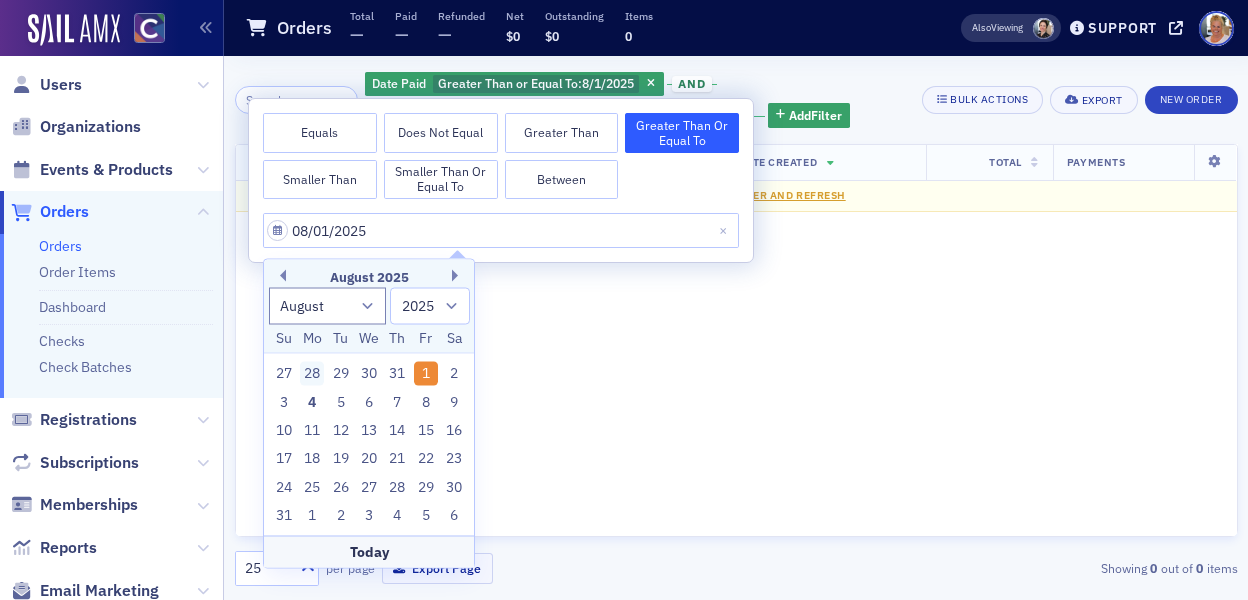 click on "28" at bounding box center [312, 374] 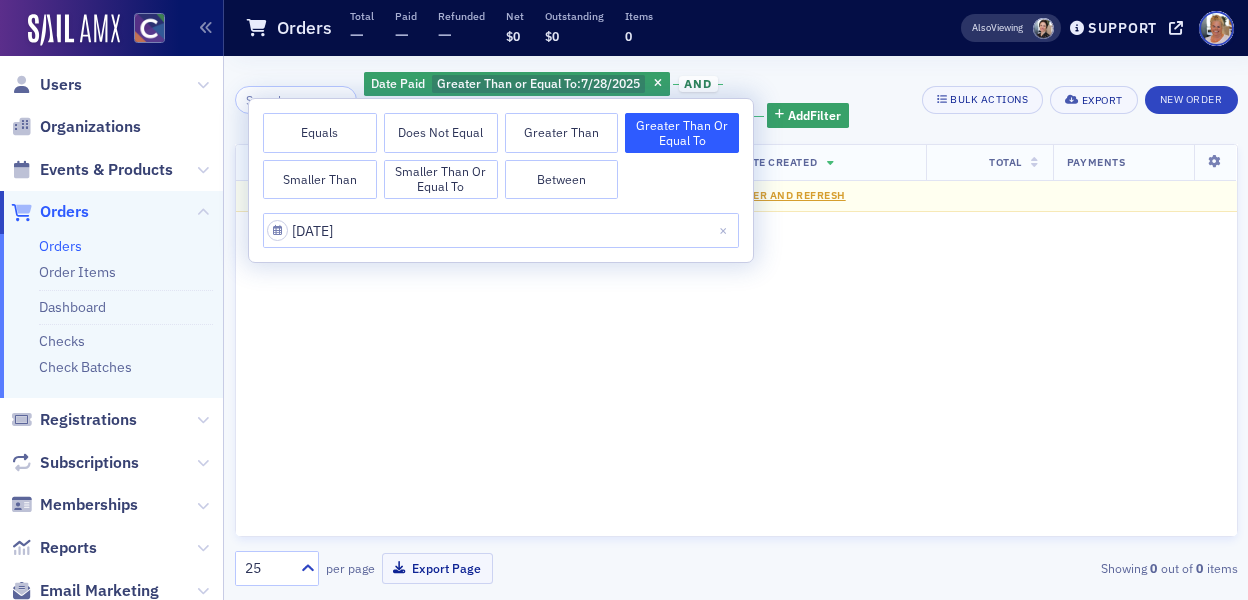 click on "ID   Items   Customer Info   Invoicee   Date Created   Total   Payments   No results.  Clear Filter and Refresh" 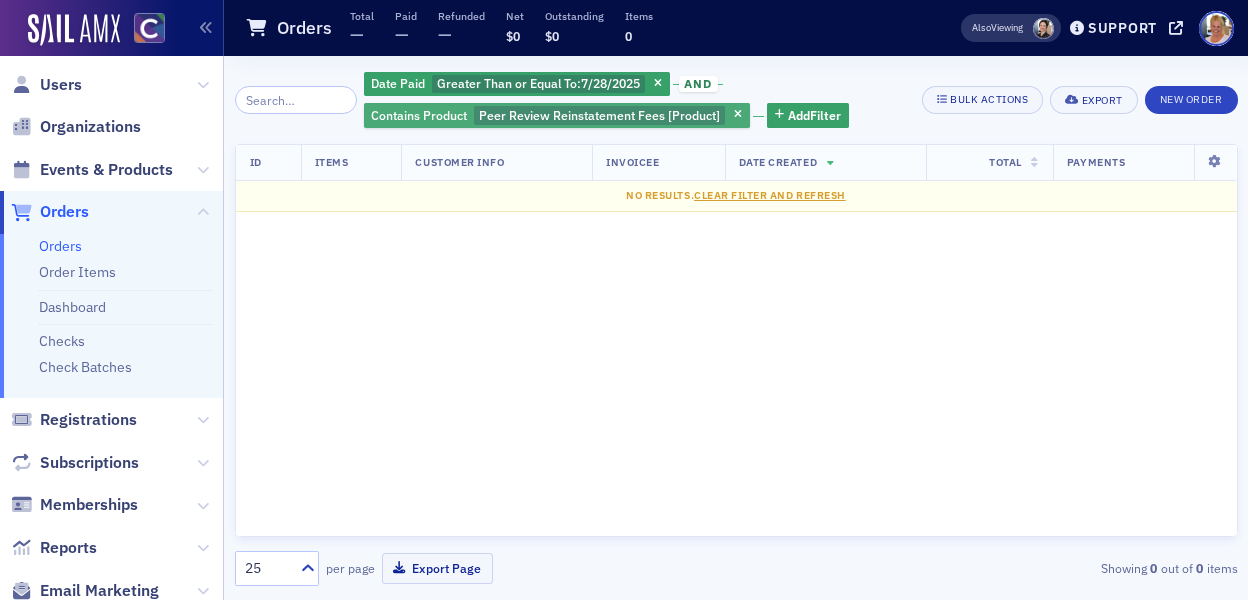 click on "Peer Review Reinstatement Fees [Product]" 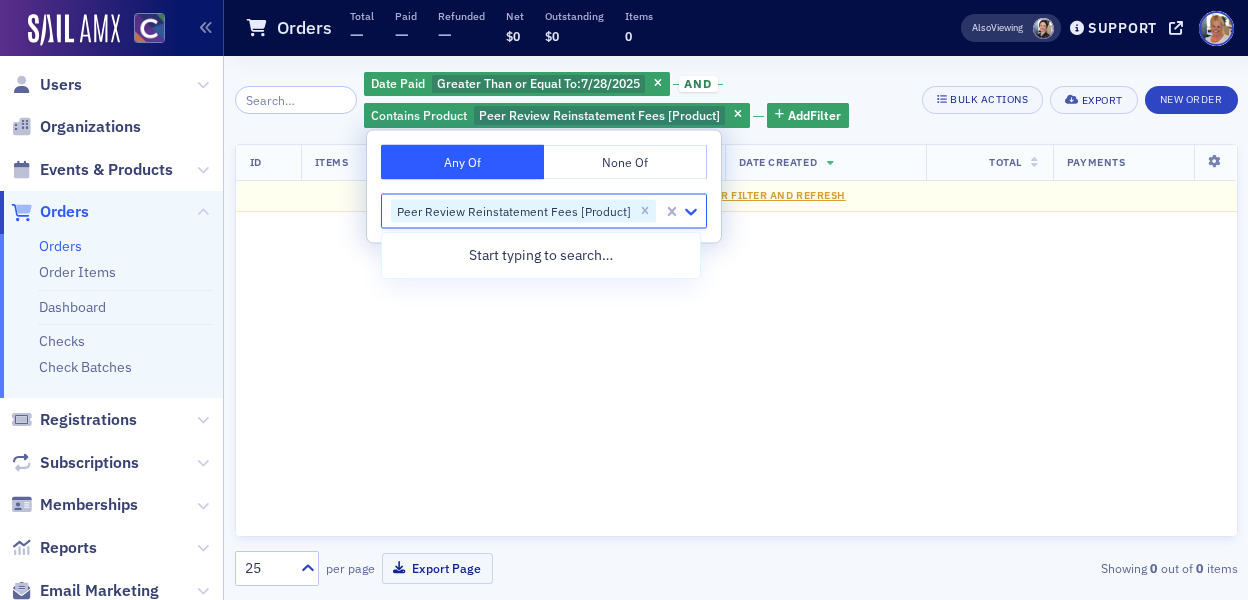 click 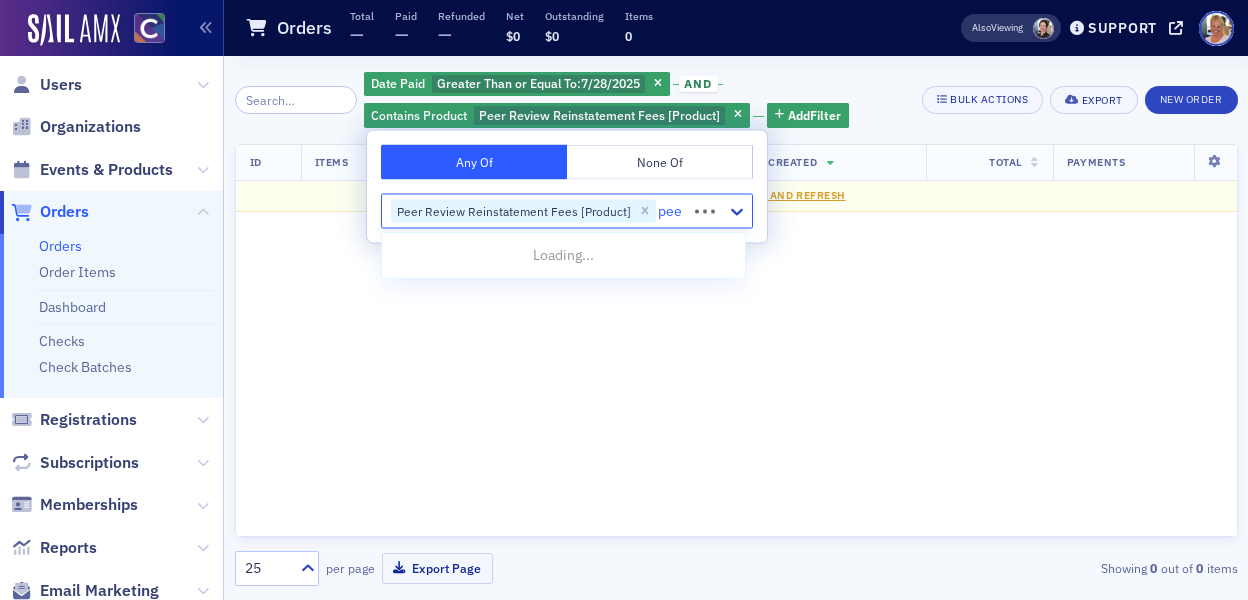 type on "peer" 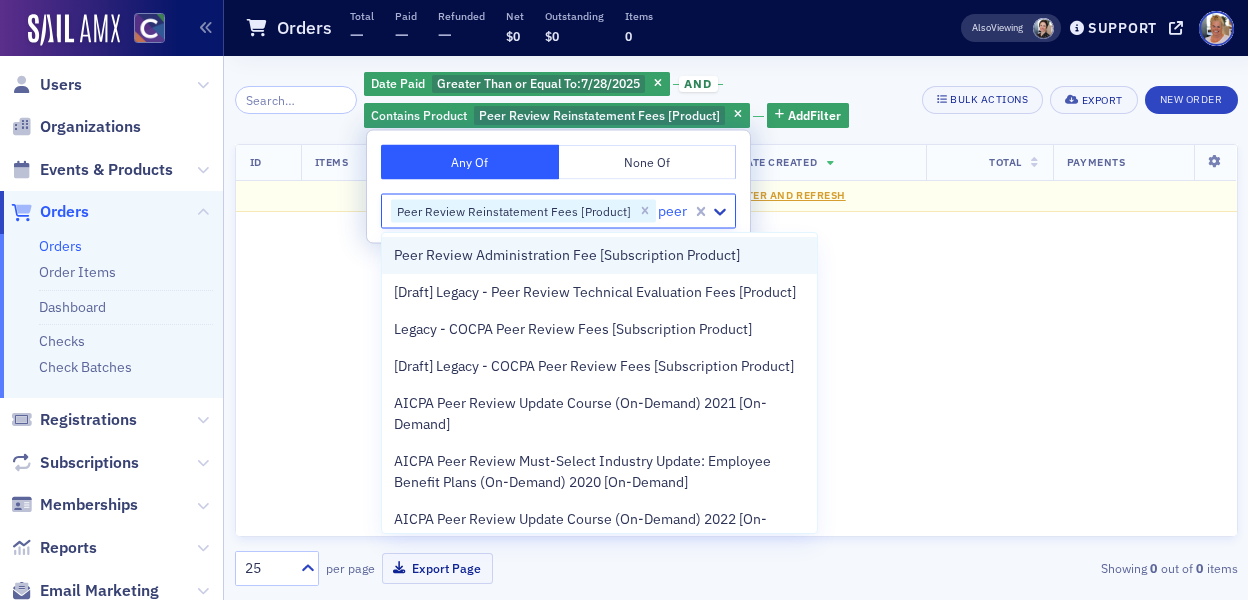 click on "Peer Review Administration Fee [Subscription Product]" at bounding box center (567, 255) 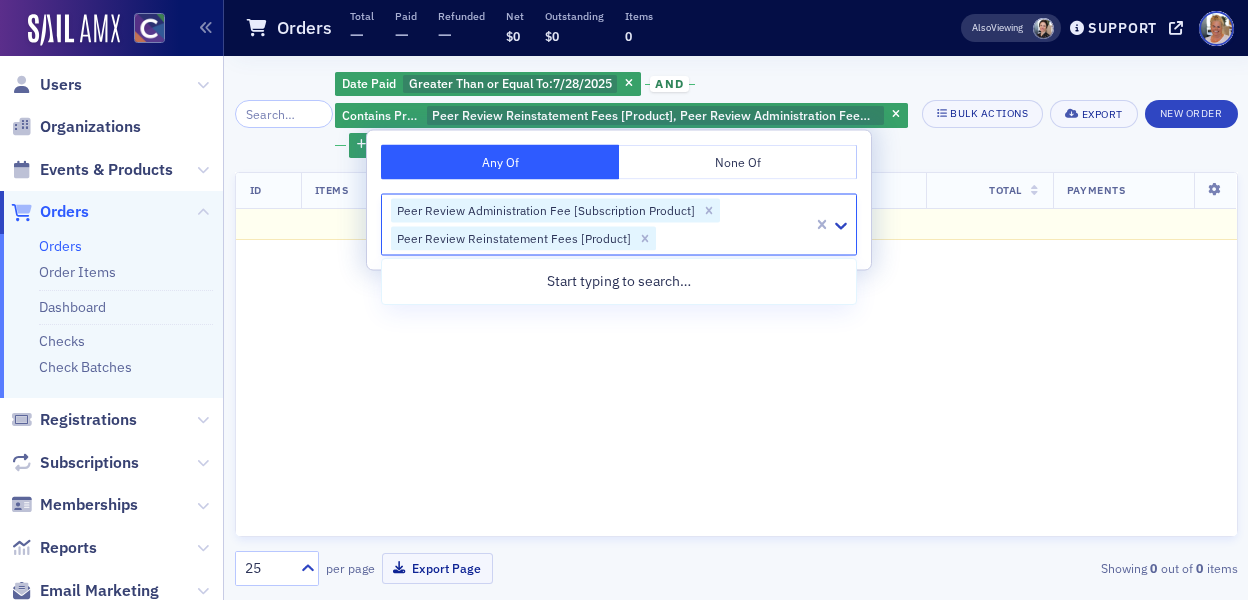 click on "ID   Items   Customer Info   Invoicee   Date Created   Total   Payments   No results.  Clear Filter and Refresh" 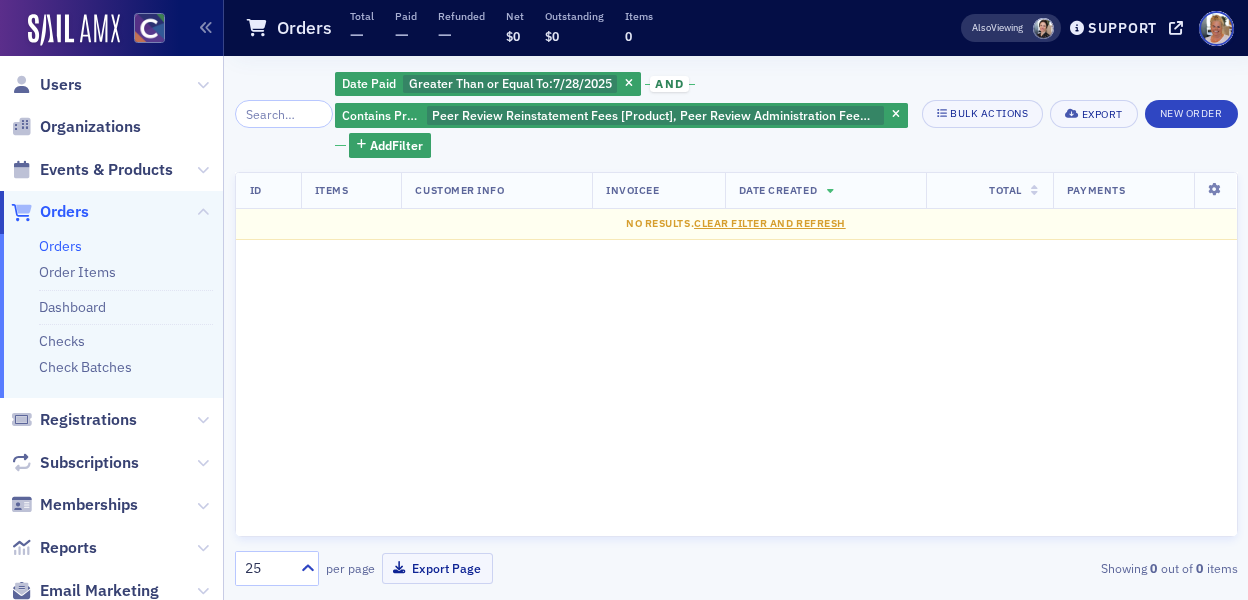 click on "Orders" 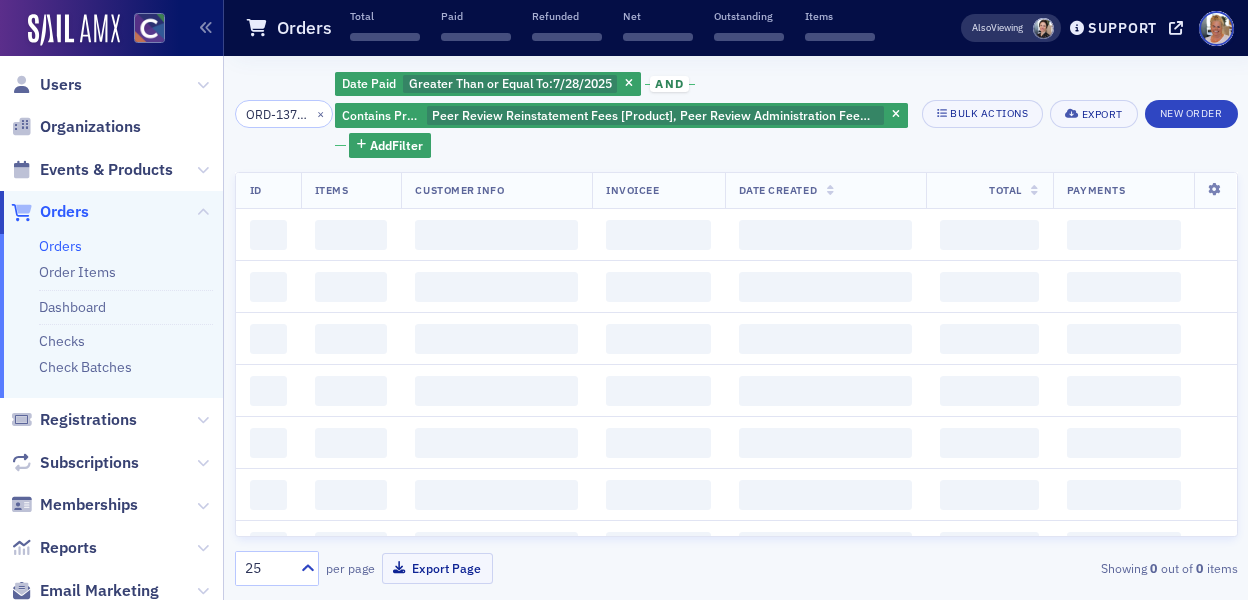 scroll, scrollTop: 0, scrollLeft: 24, axis: horizontal 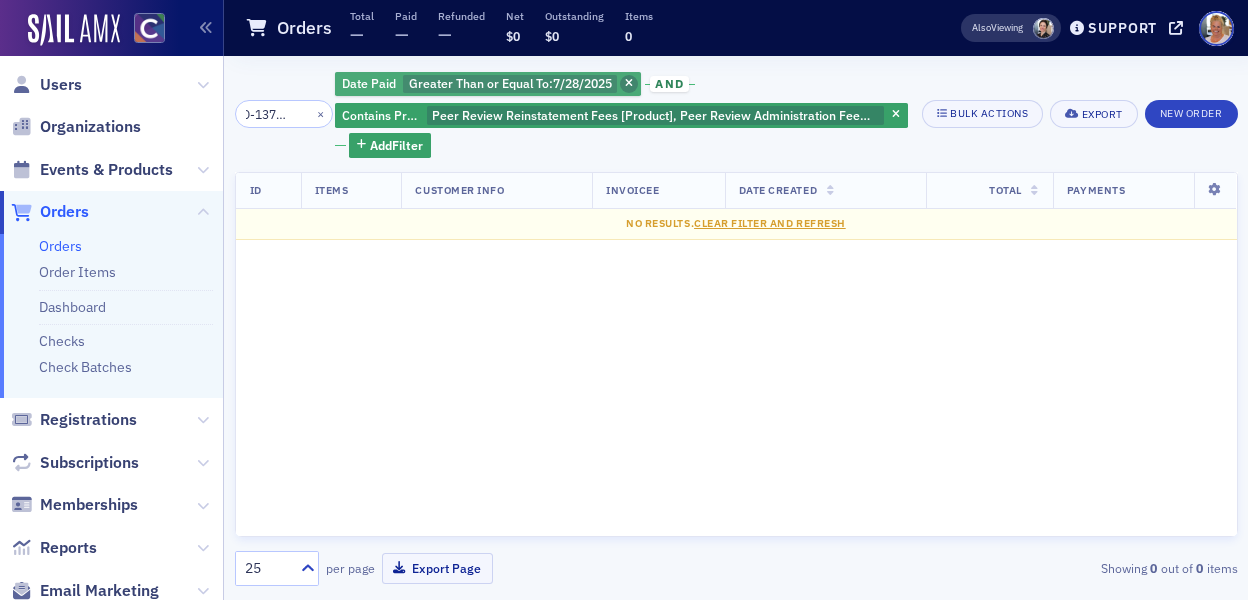 type on "ORD-13727201" 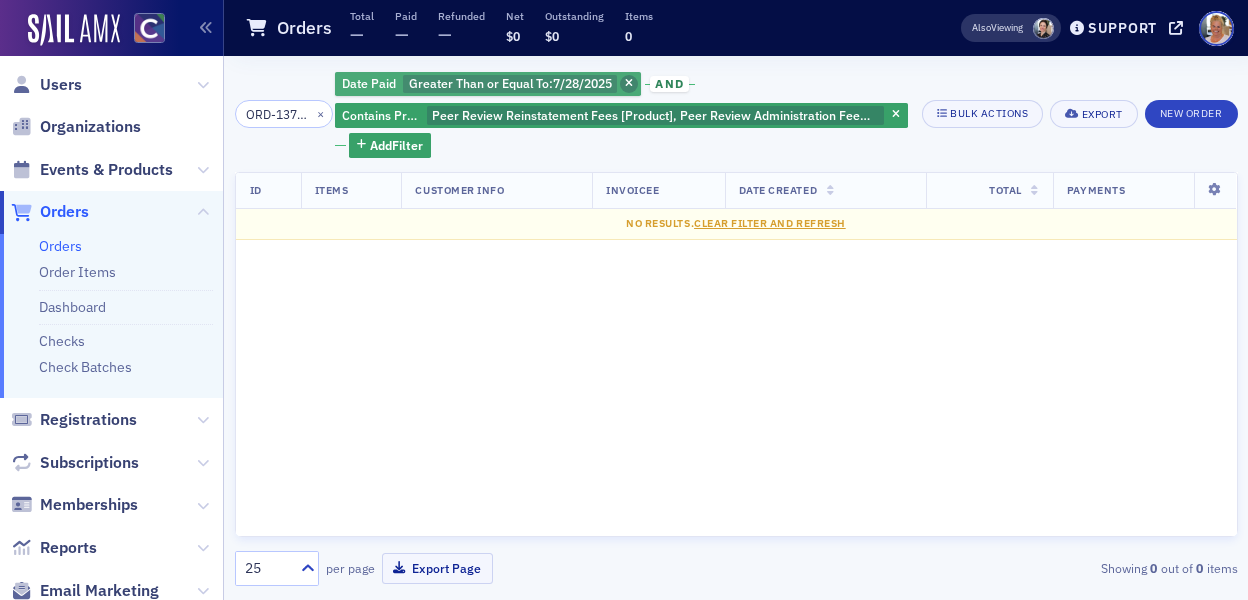 click 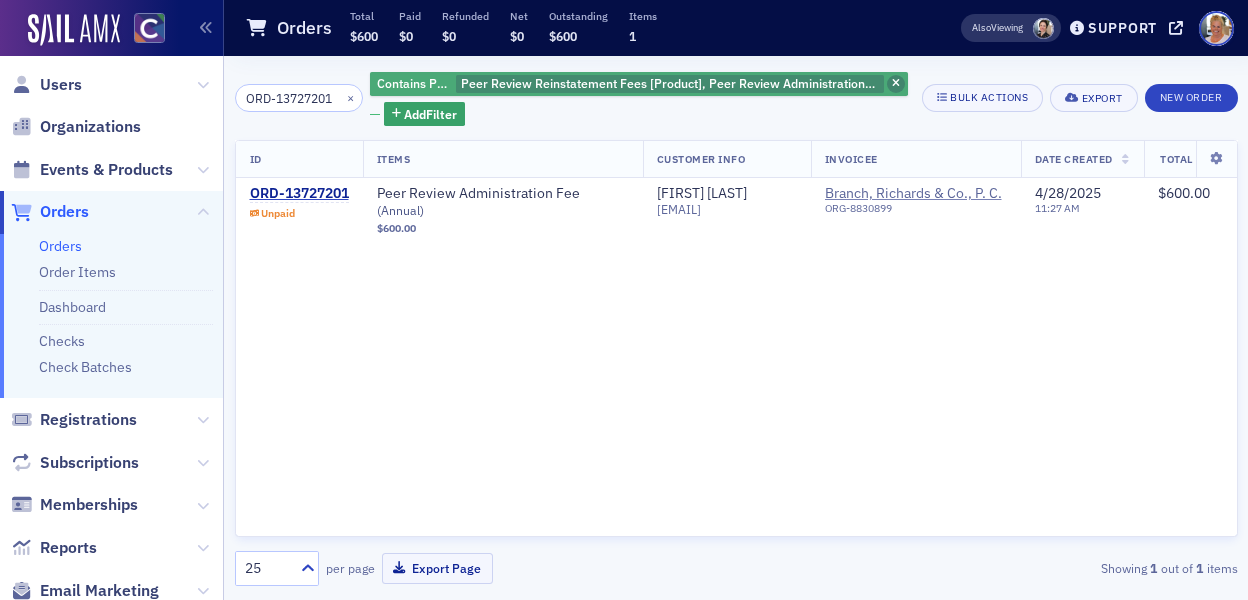 click 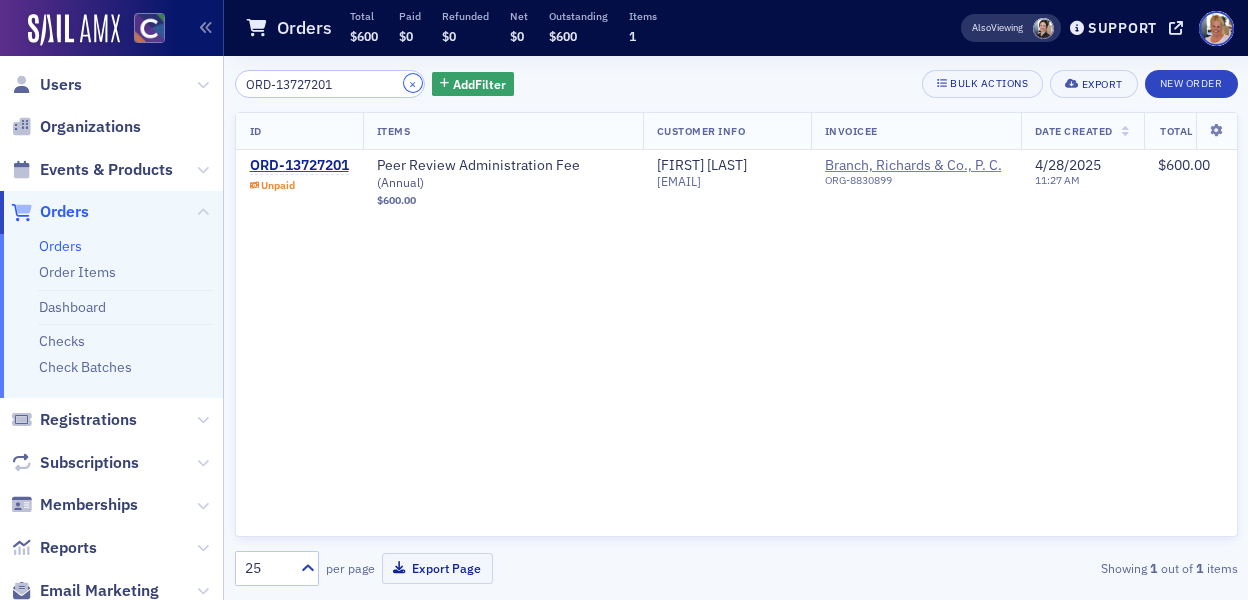 click on "×" 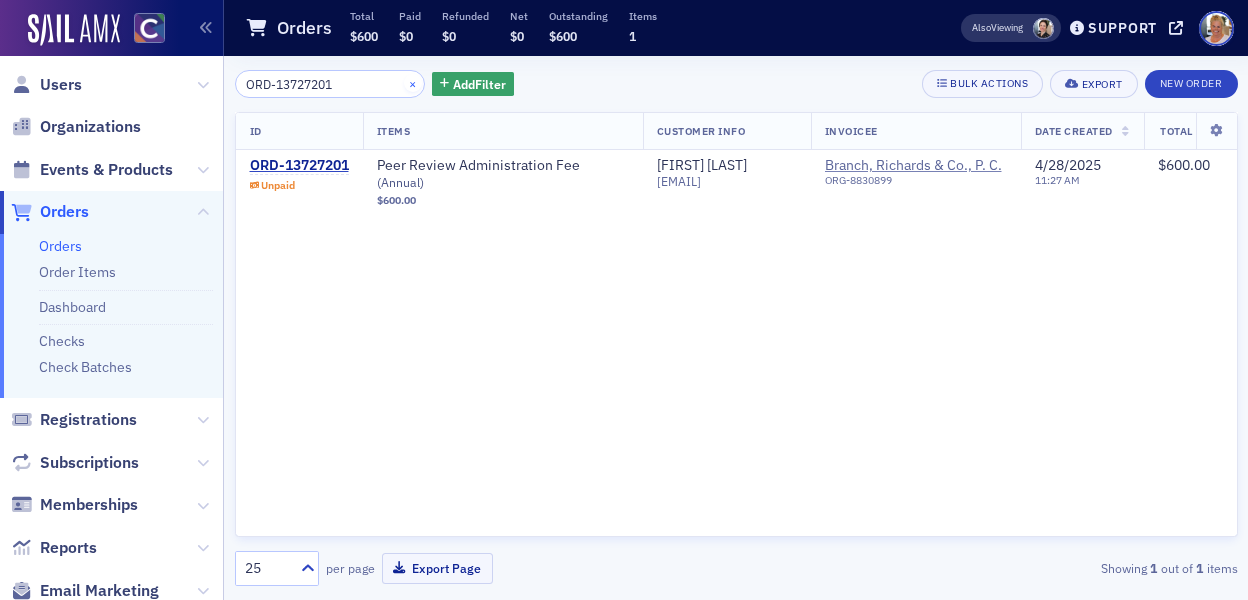 type 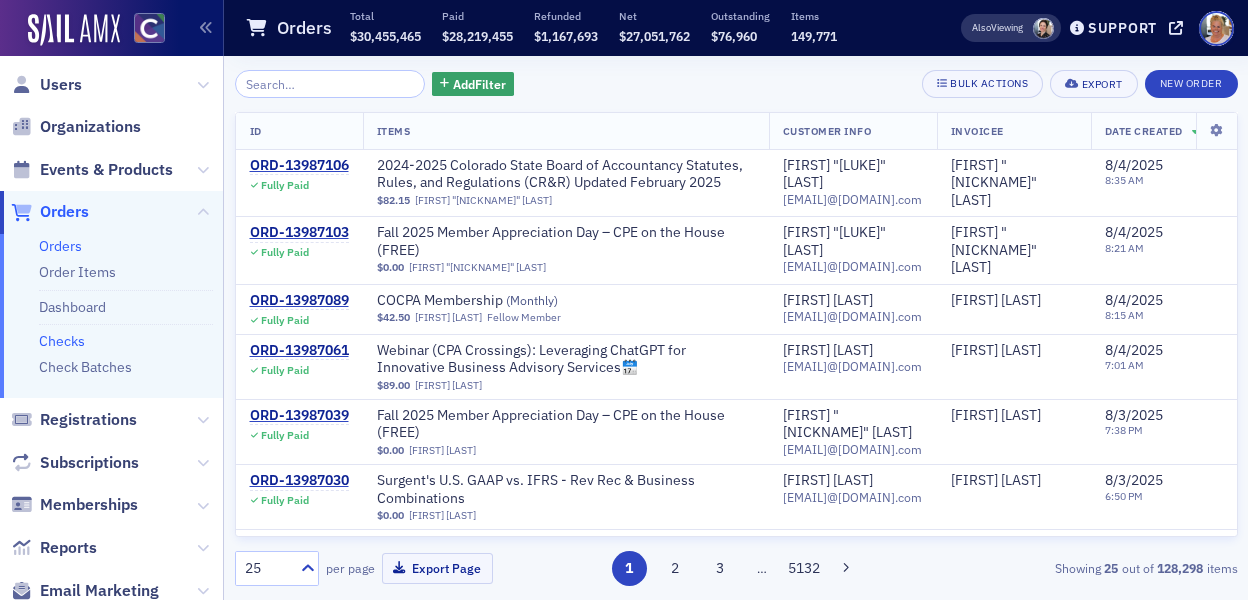 click on "Checks" 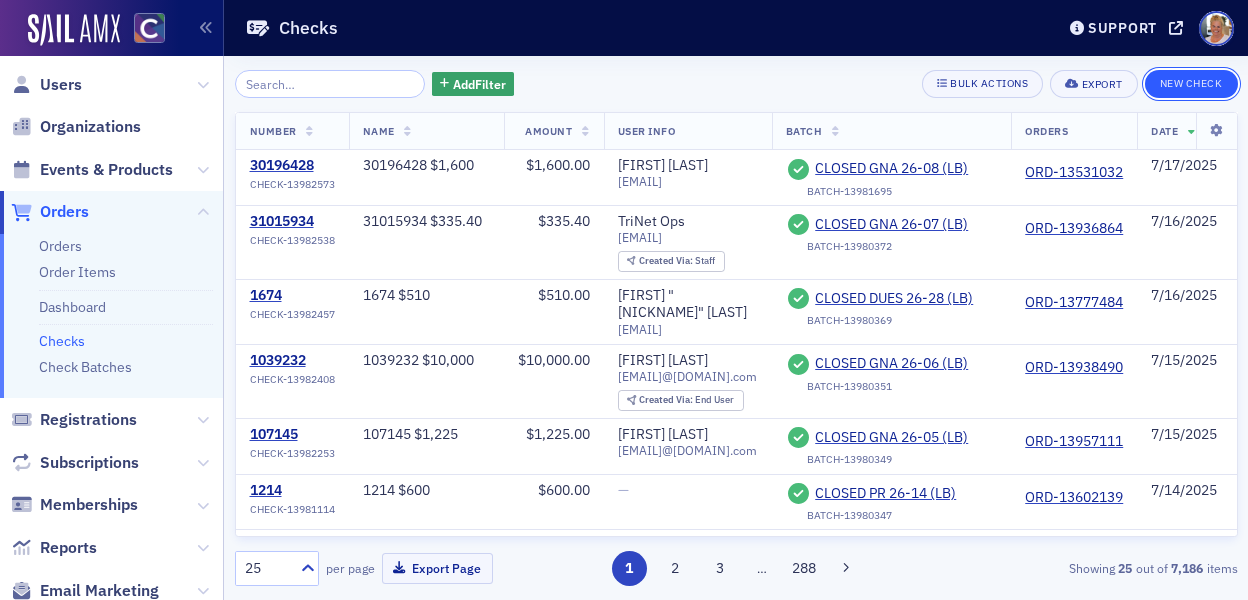 click on "New Check" 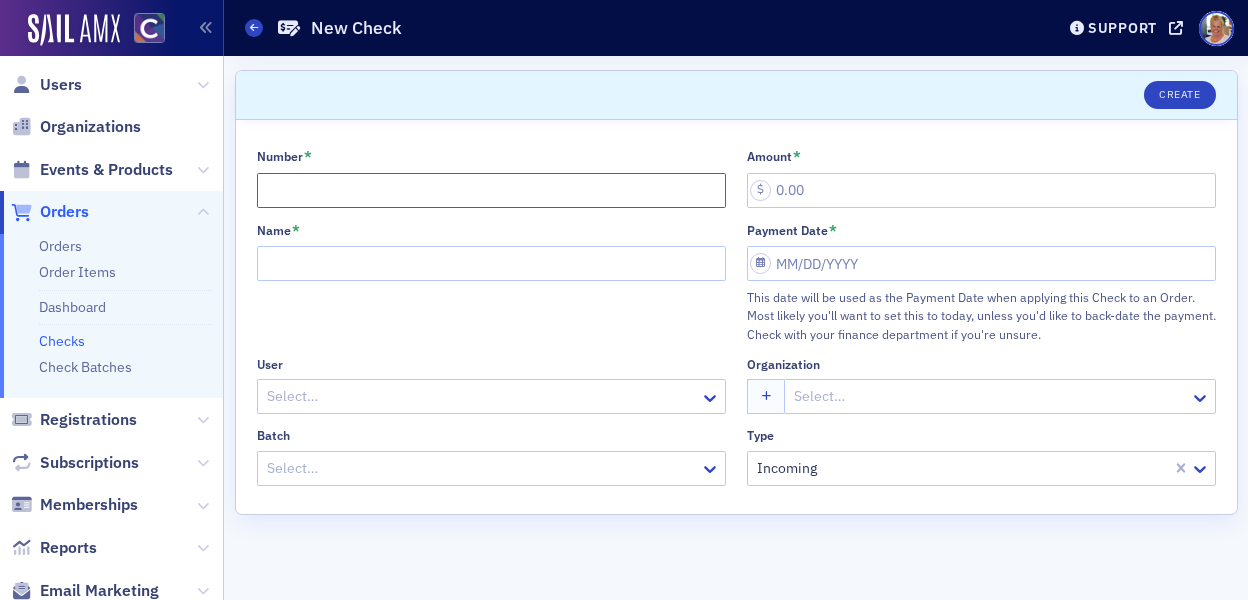 click on "Number *" 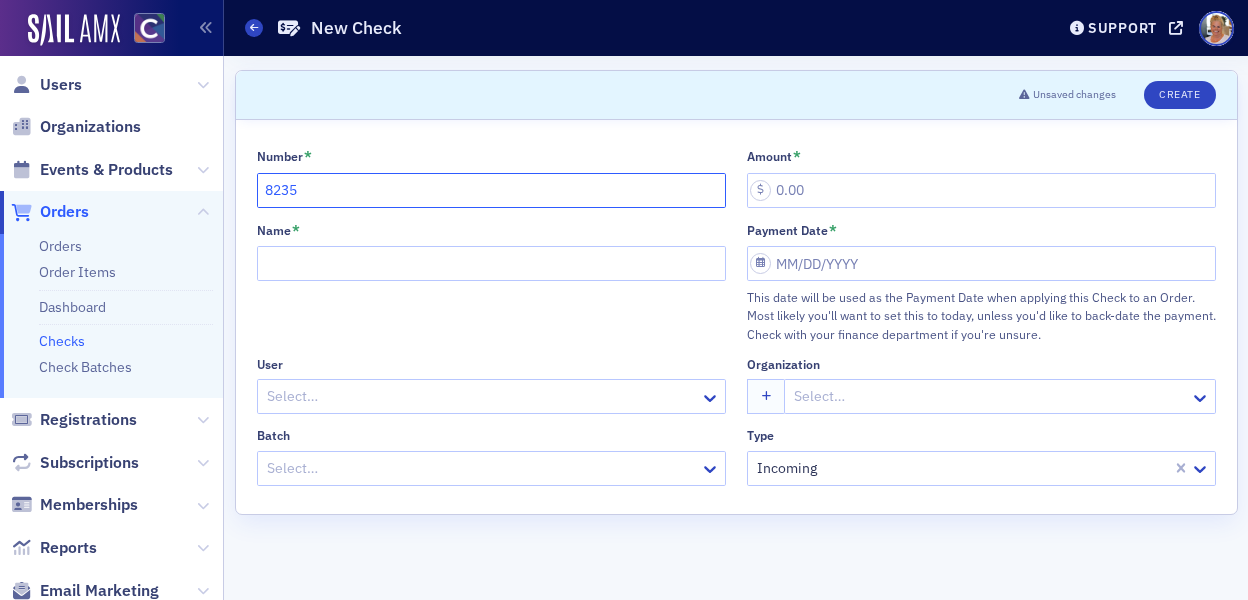 type on "8235" 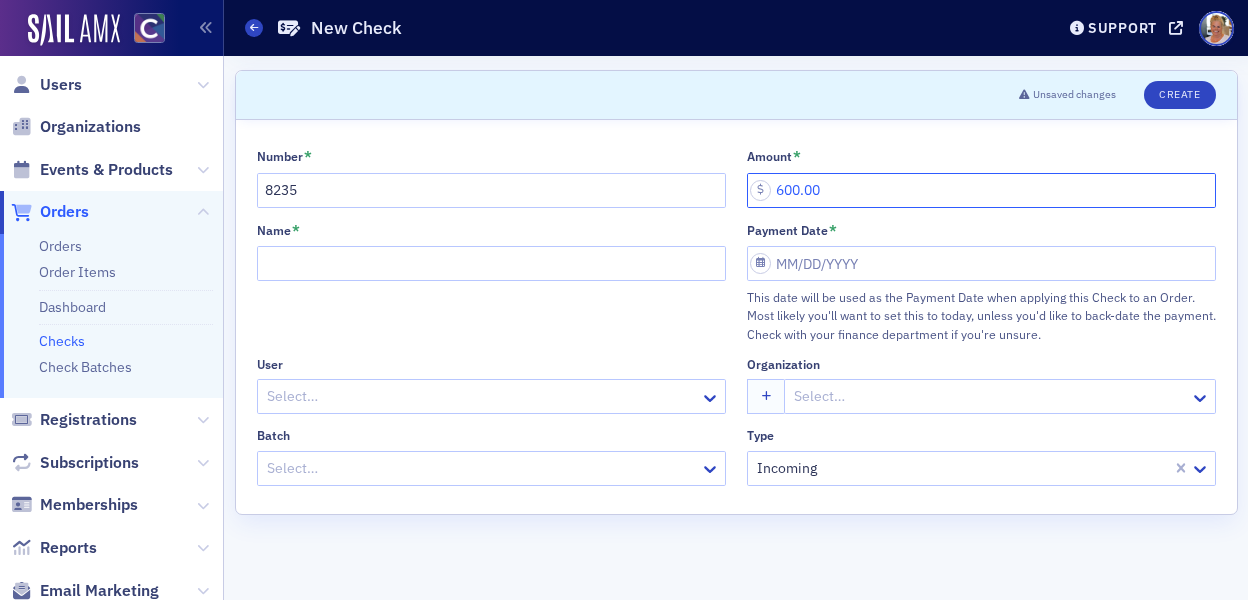 type on "600.00" 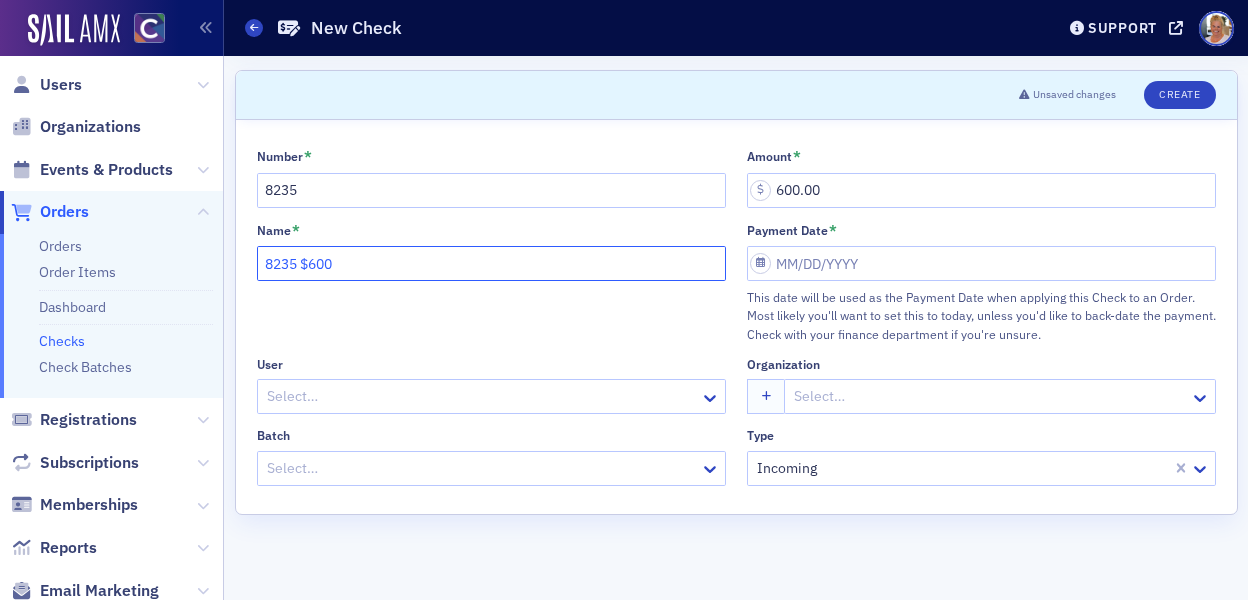 type on "8235 $600" 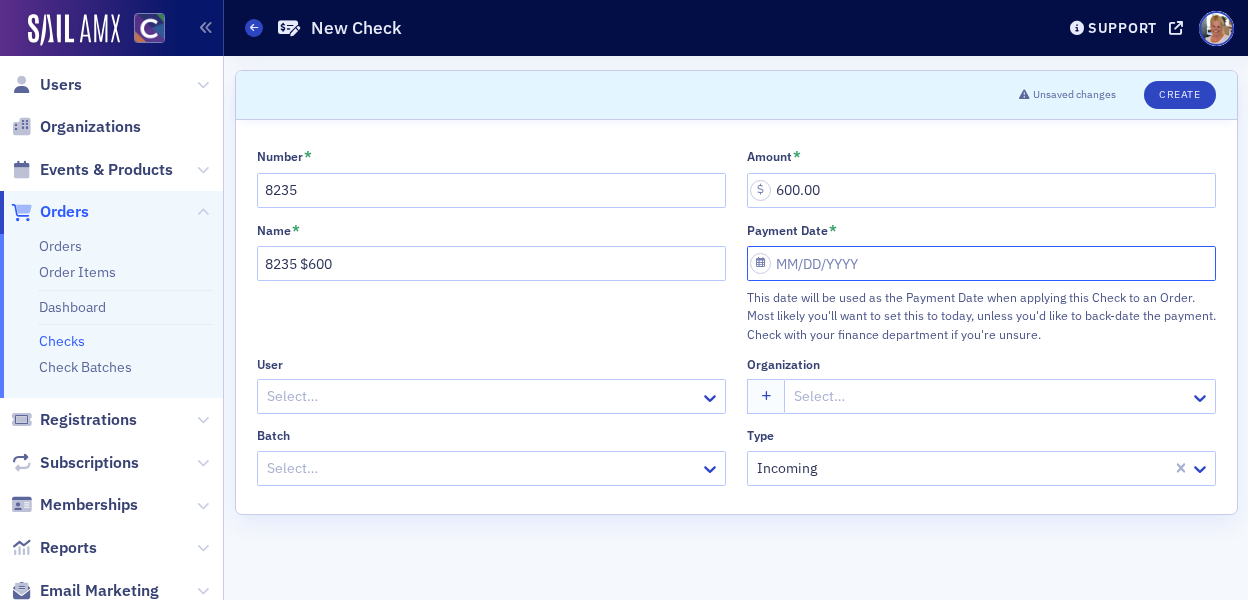 click on "Payment Date *" 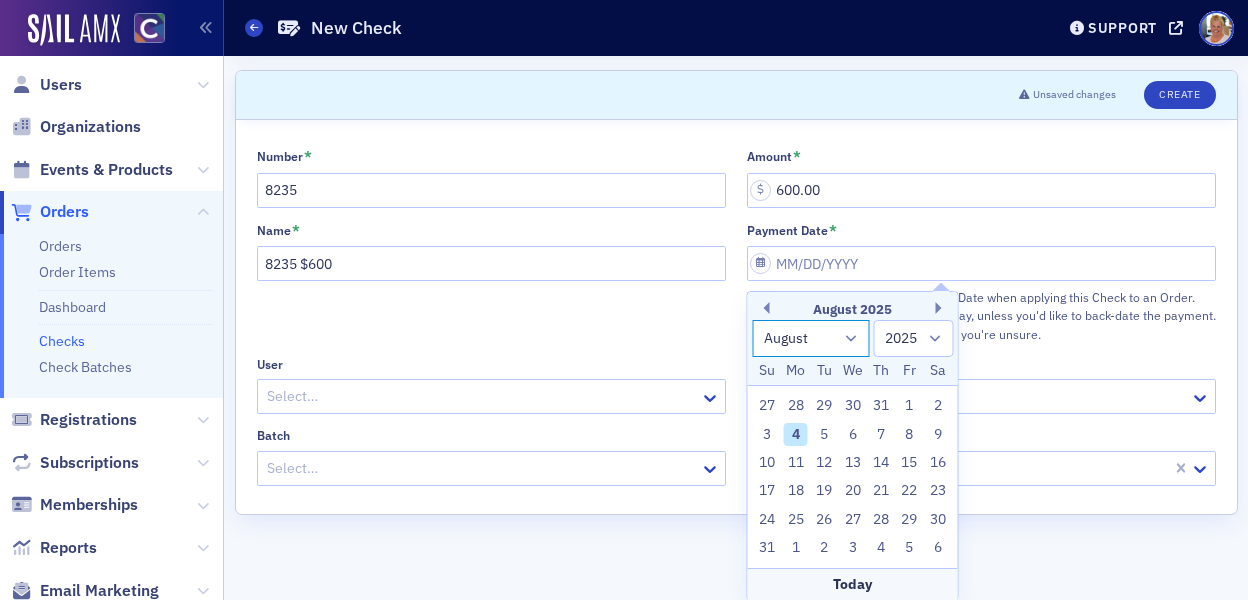 click on "January February March April May June July August September October November December" at bounding box center (811, 338) 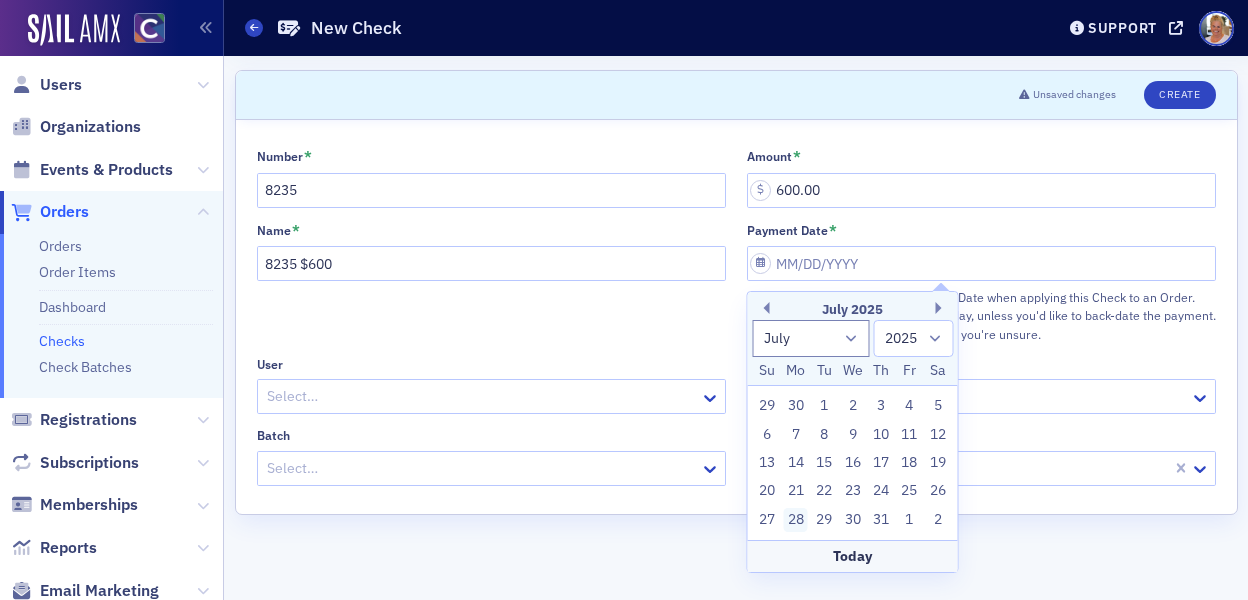 click on "28" at bounding box center [796, 520] 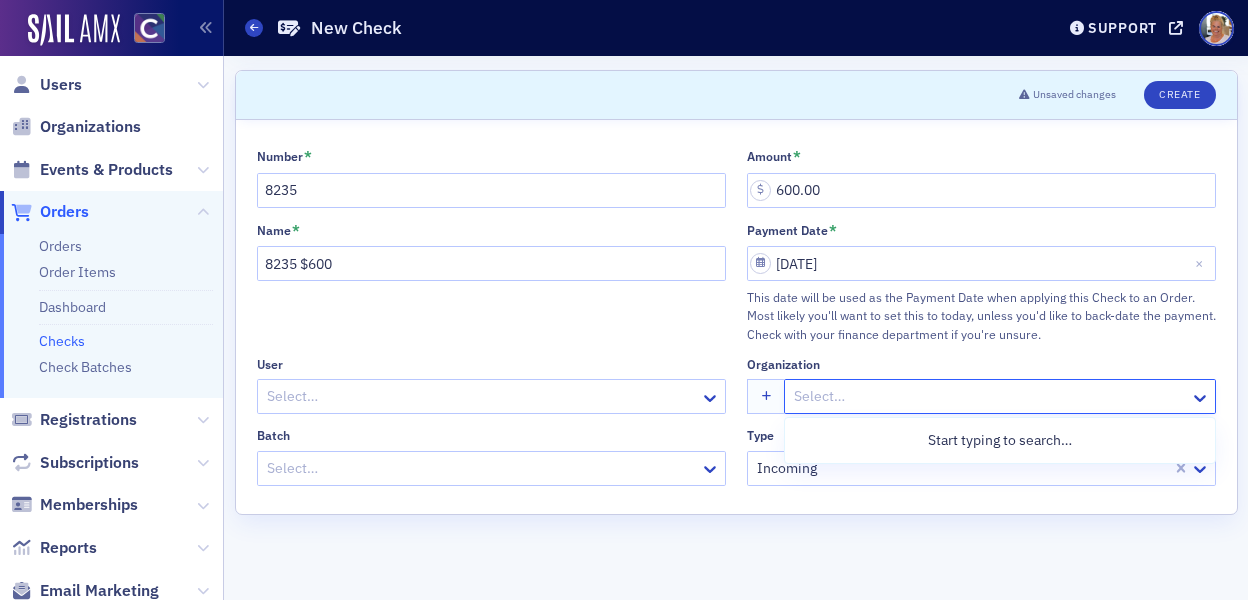 click 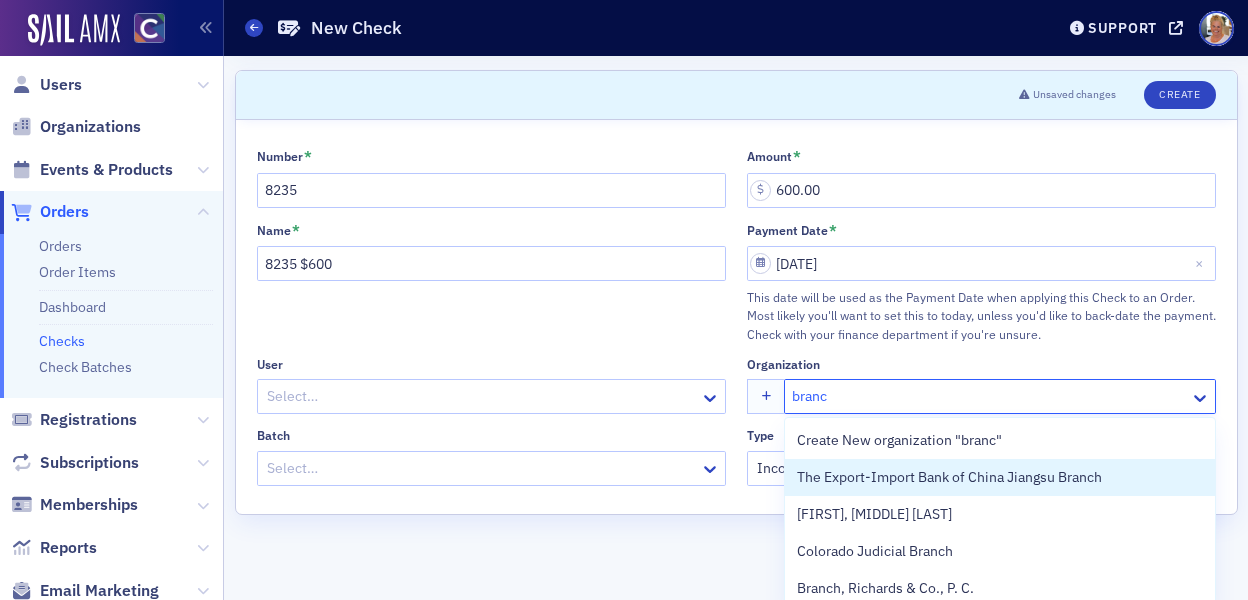 type on "branch" 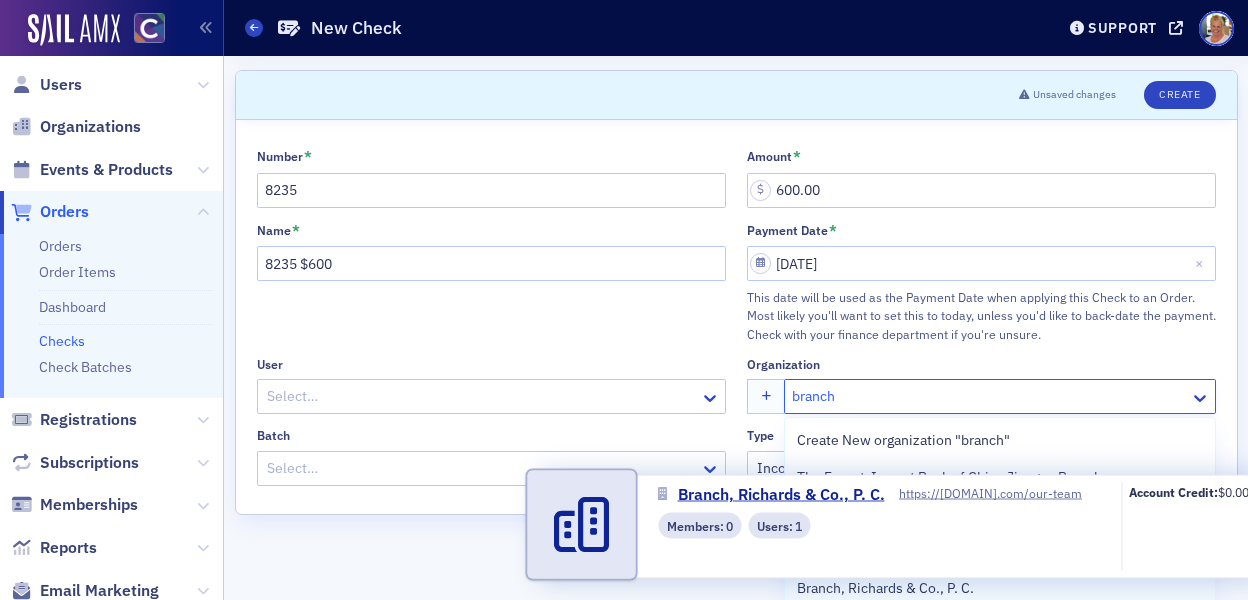 click on "Branch, Richards & Co., P. C." at bounding box center (888, 588) 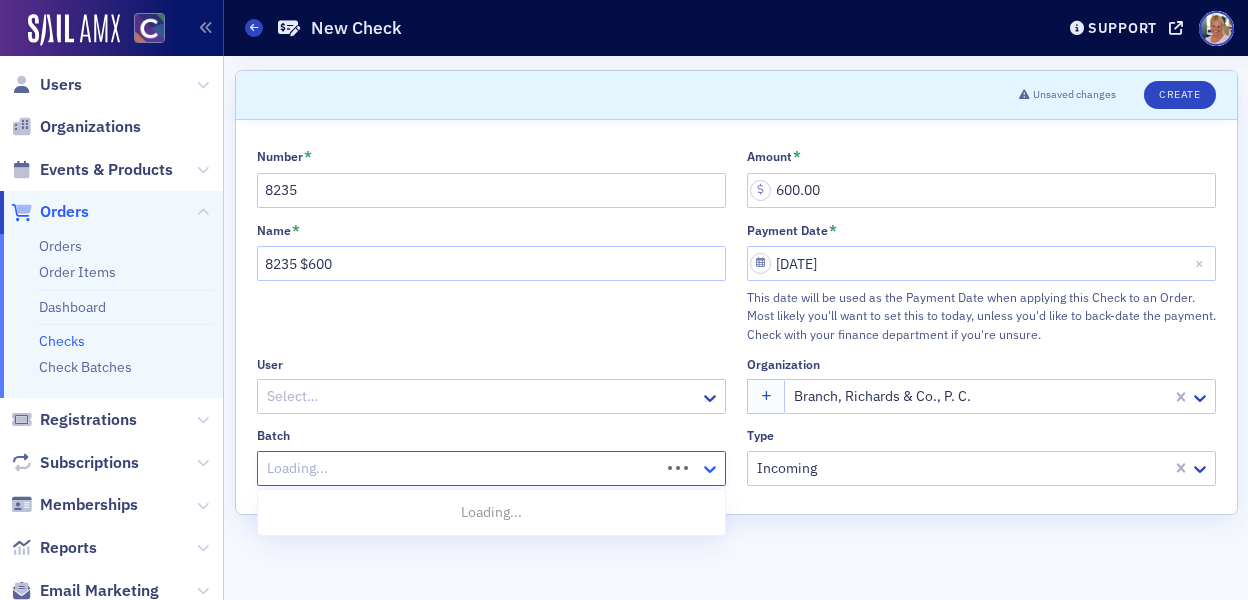 click 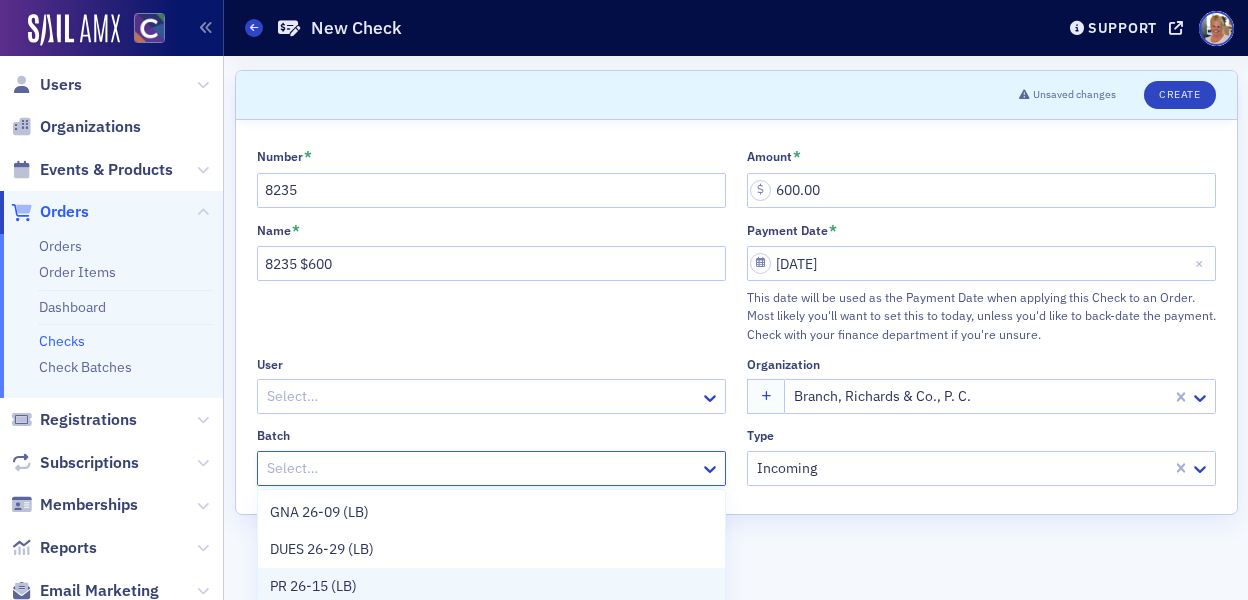 click on "PR 26-15 (LB)" at bounding box center (491, 586) 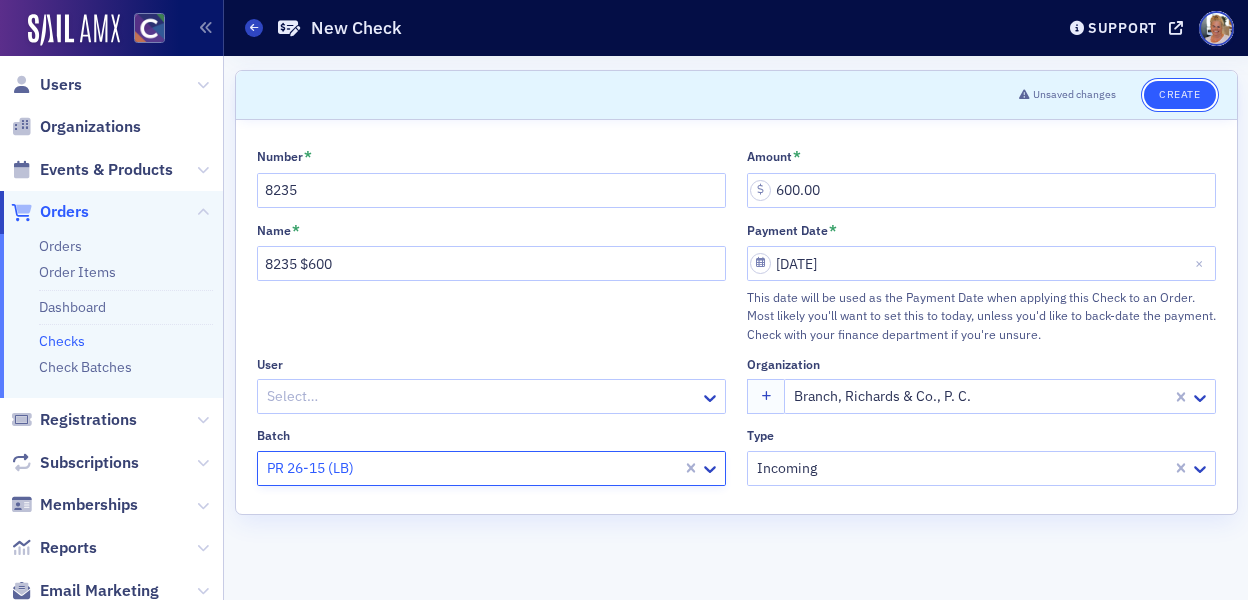 click on "Create" 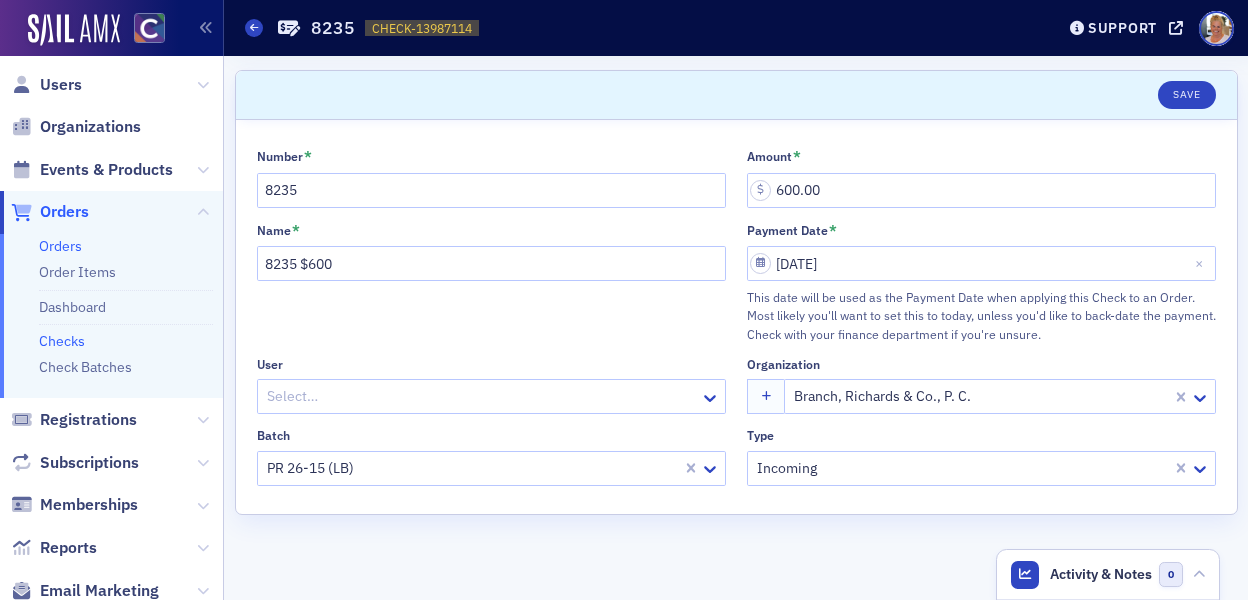 click on "Orders" 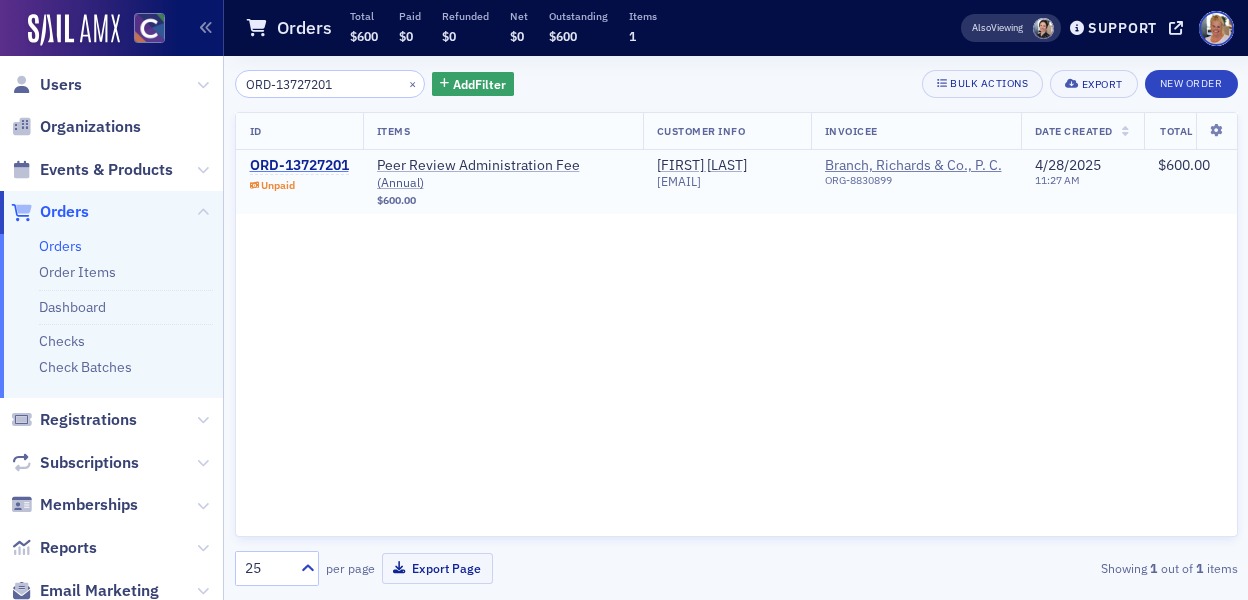 type on "ORD-13727201" 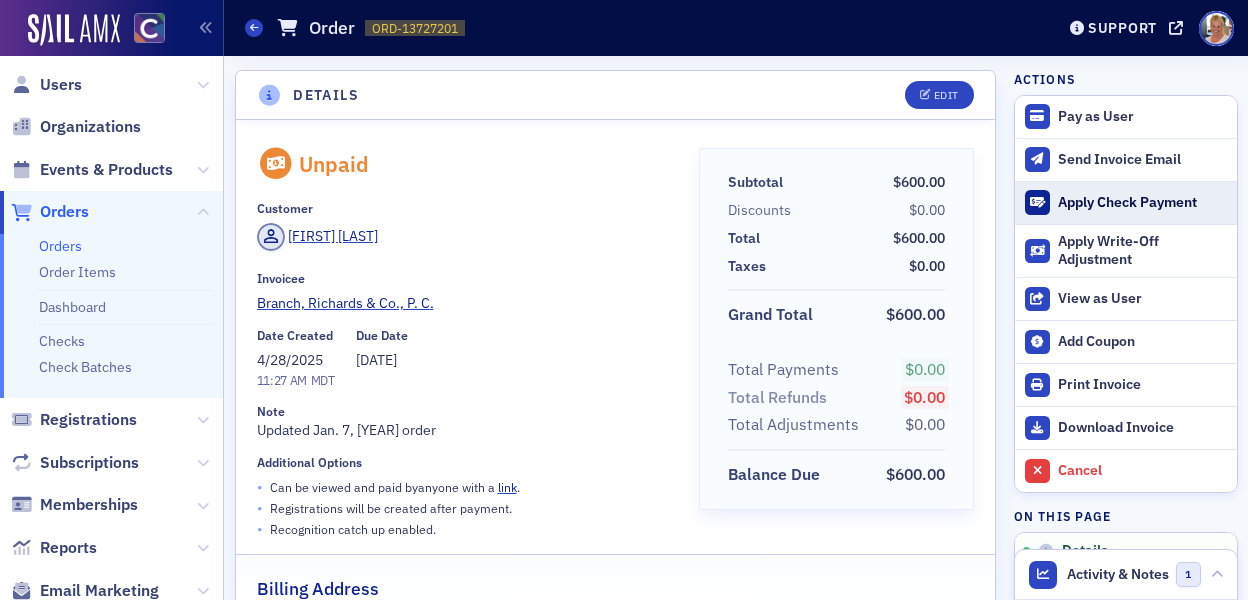 click on "Apply Check Payment" 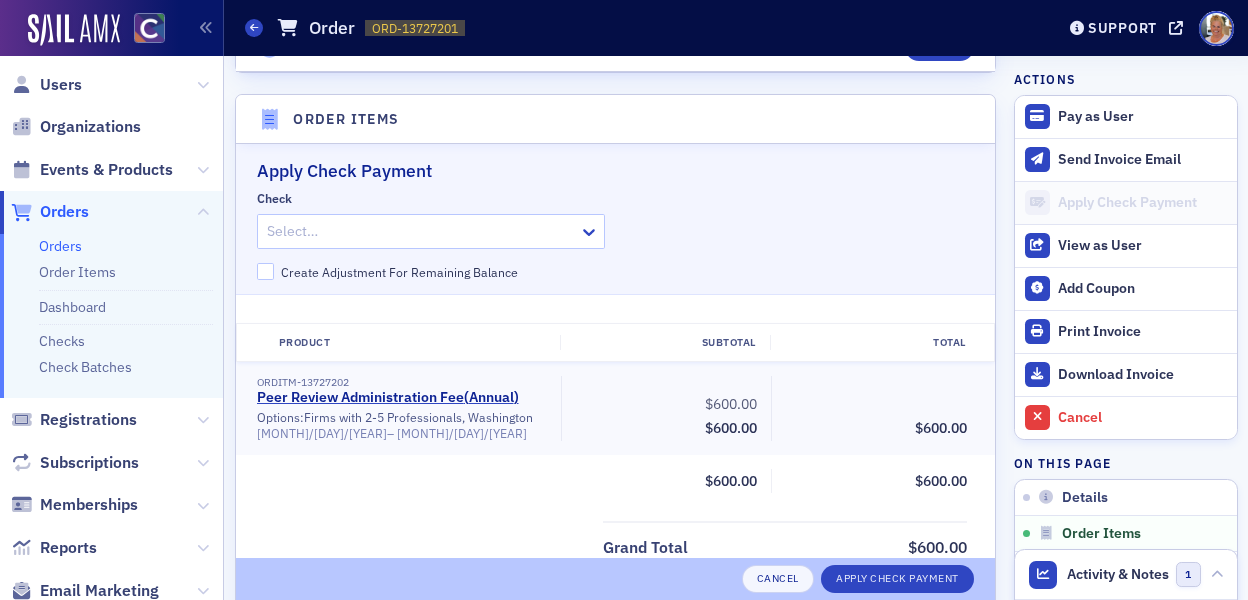 scroll, scrollTop: 690, scrollLeft: 0, axis: vertical 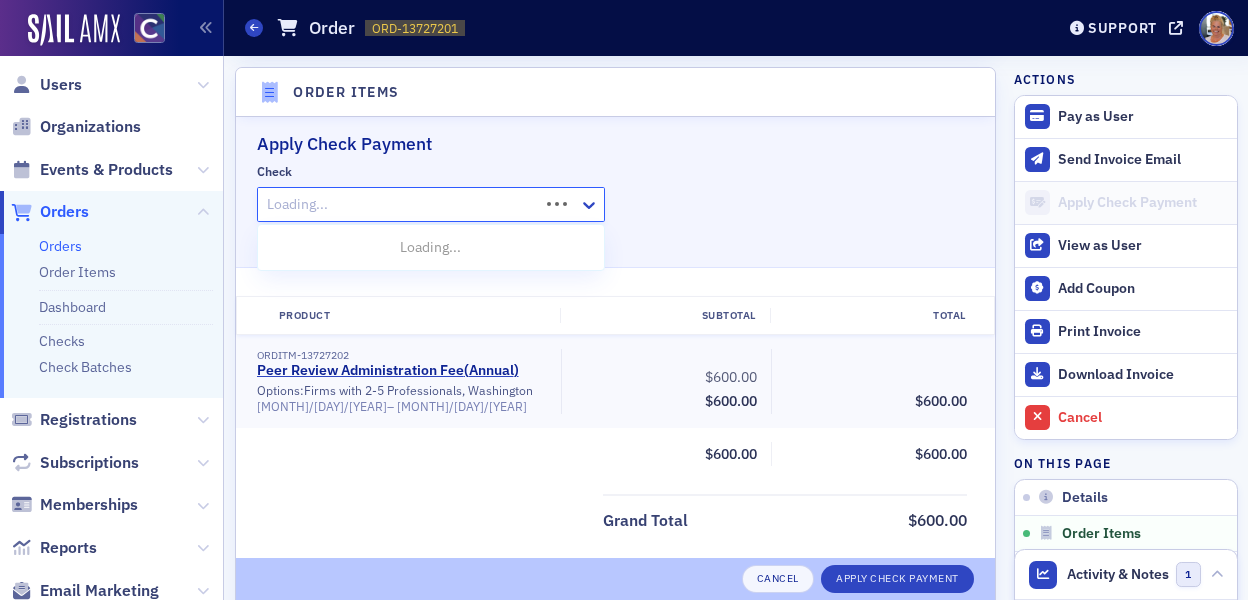 click on "Loading..." 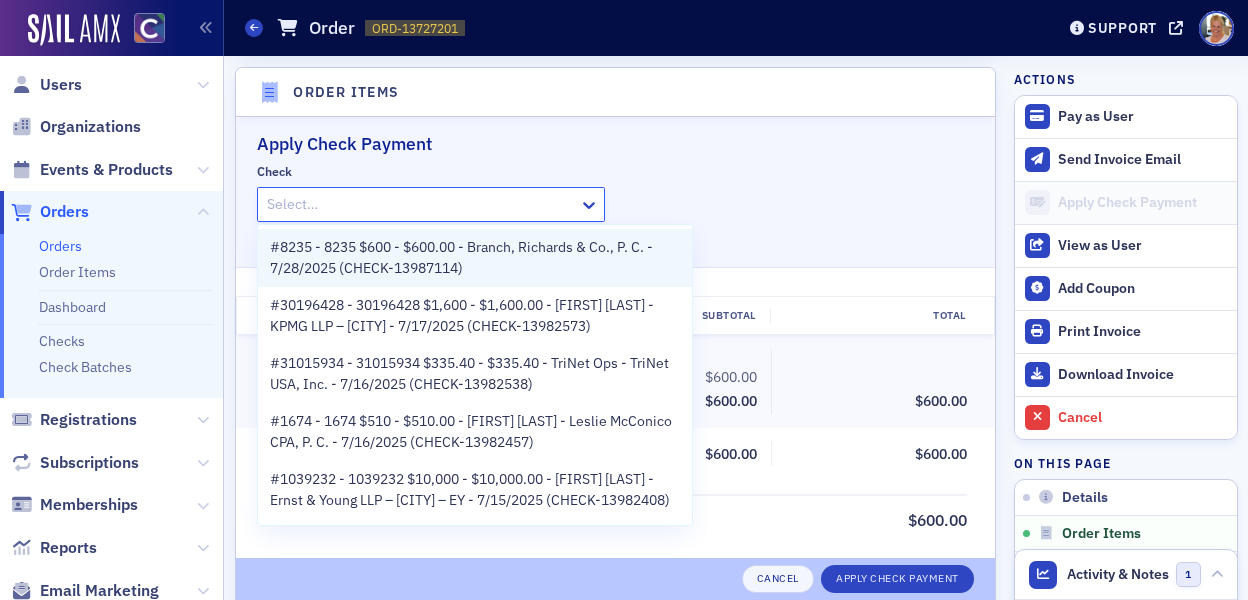 click on "#8235 - 8235 $600 - $600.00 - Branch, Richards & Co., P. C. - 7/28/2025 (CHECK-13987114)" at bounding box center [475, 258] 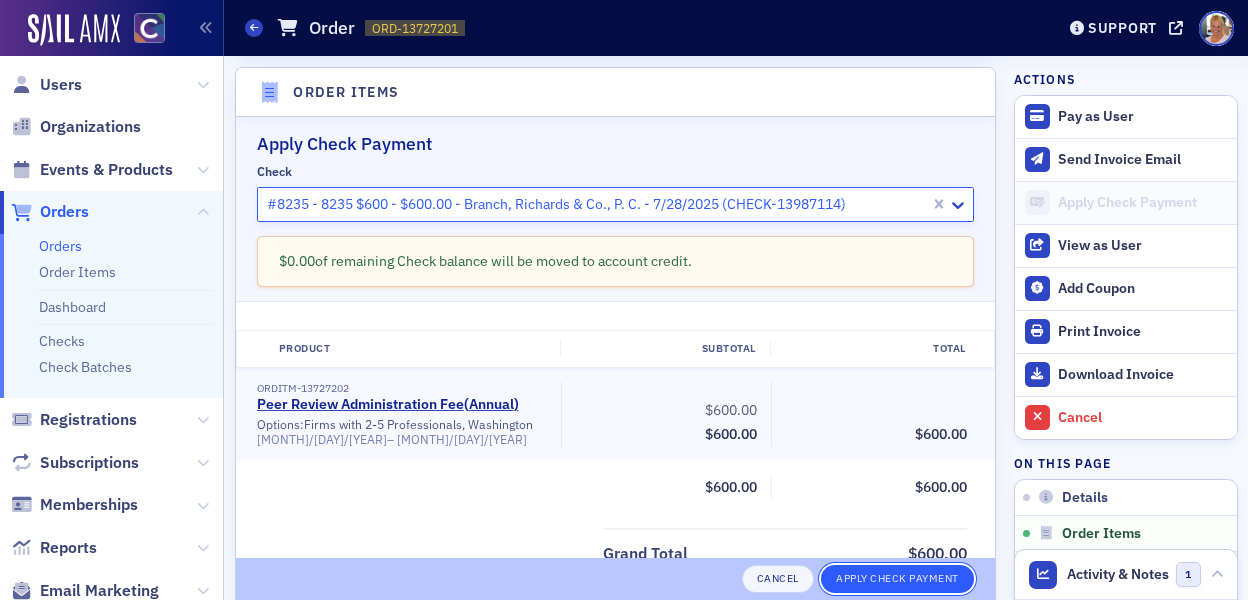click on "Apply Check Payment" 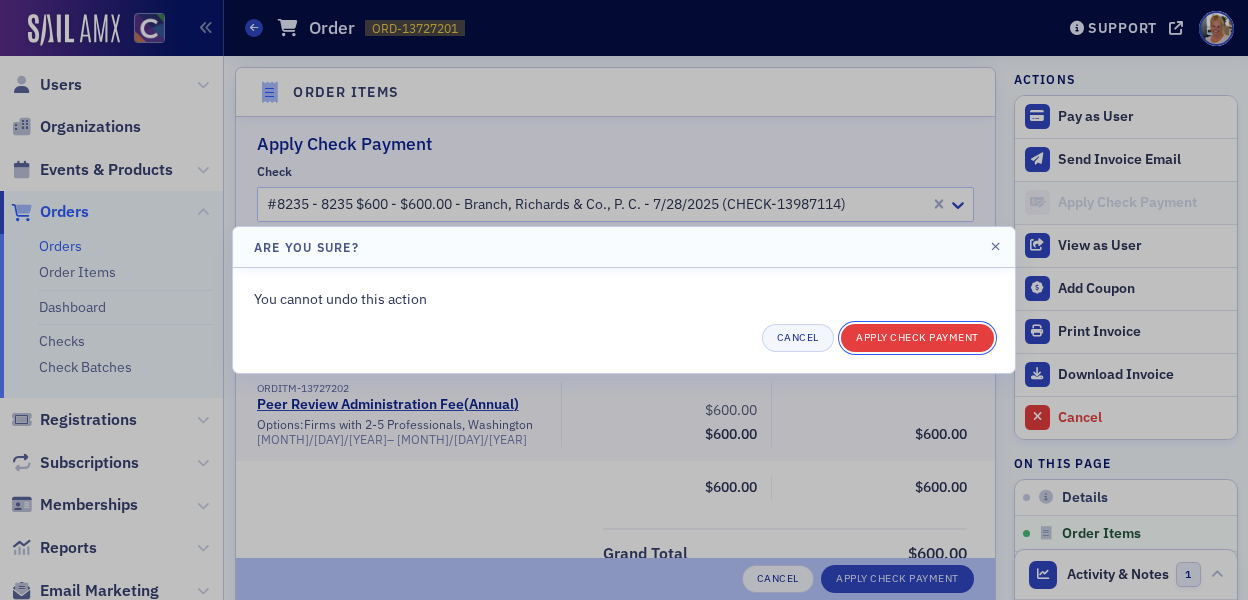 click on "Apply Check Payment" at bounding box center (917, 338) 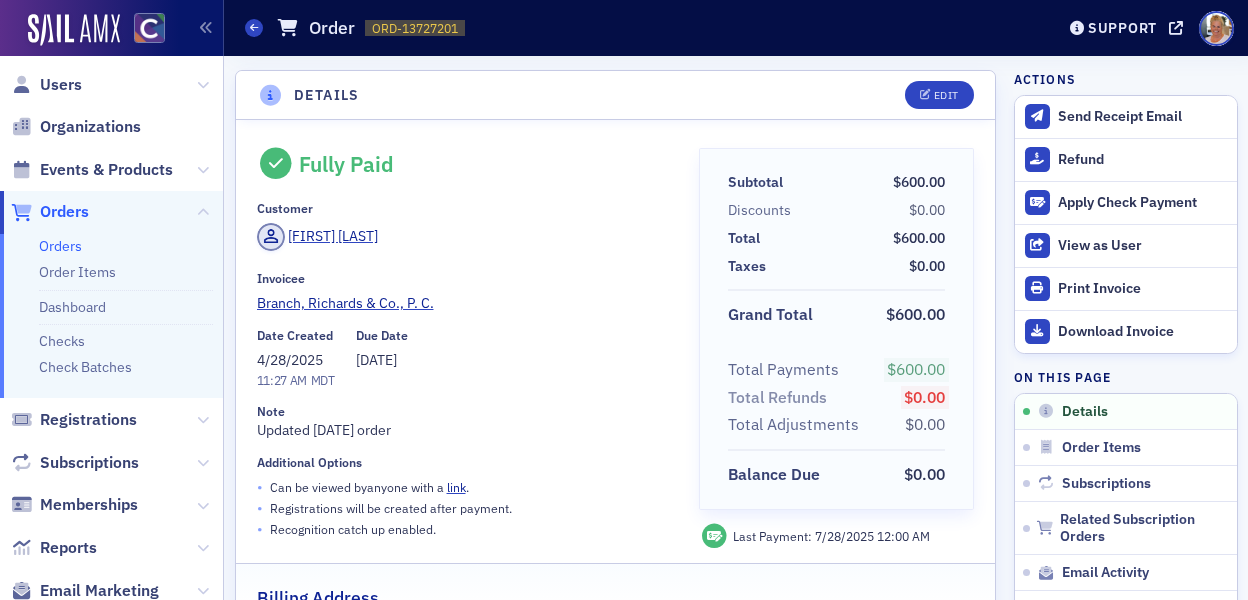 scroll, scrollTop: 0, scrollLeft: 0, axis: both 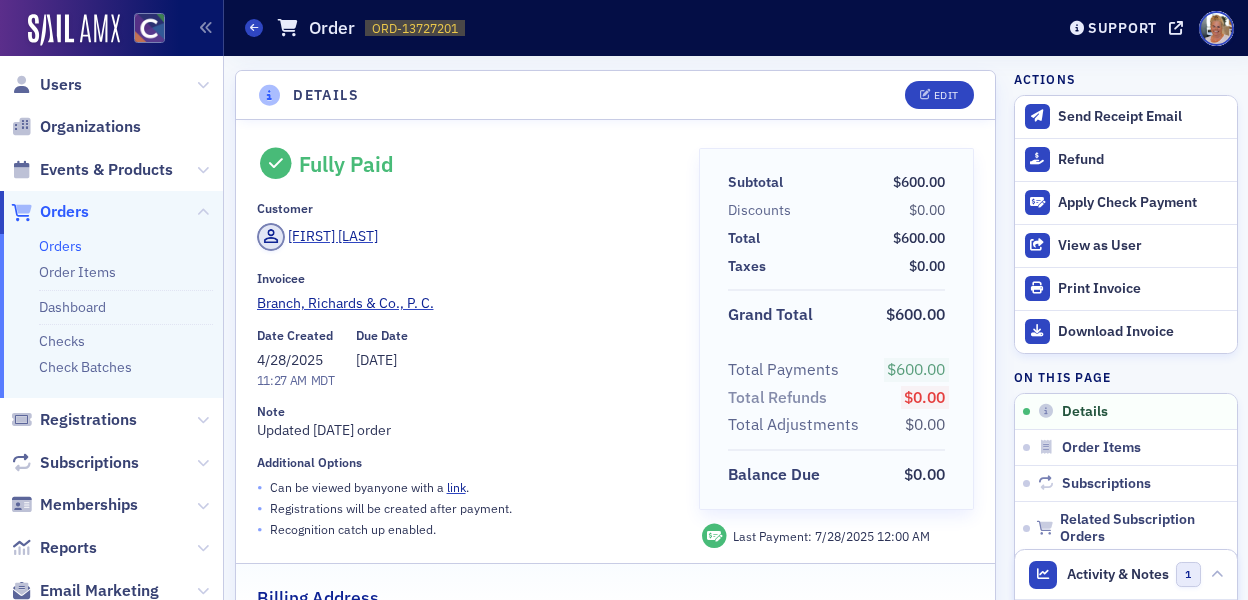 click on "Orders" 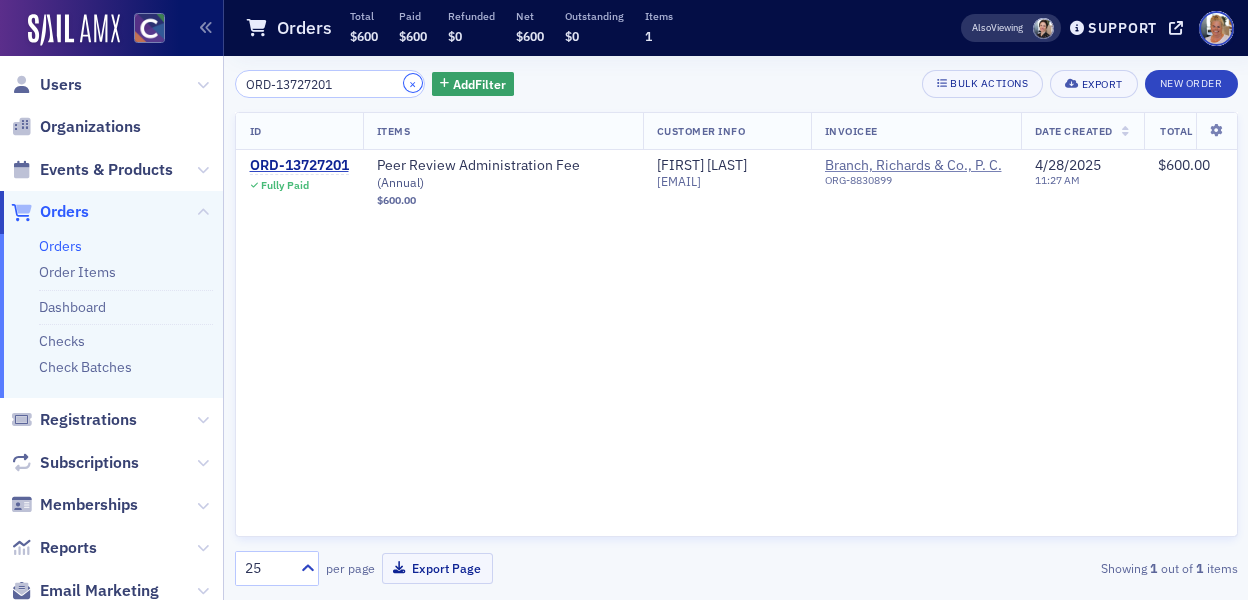 click on "×" 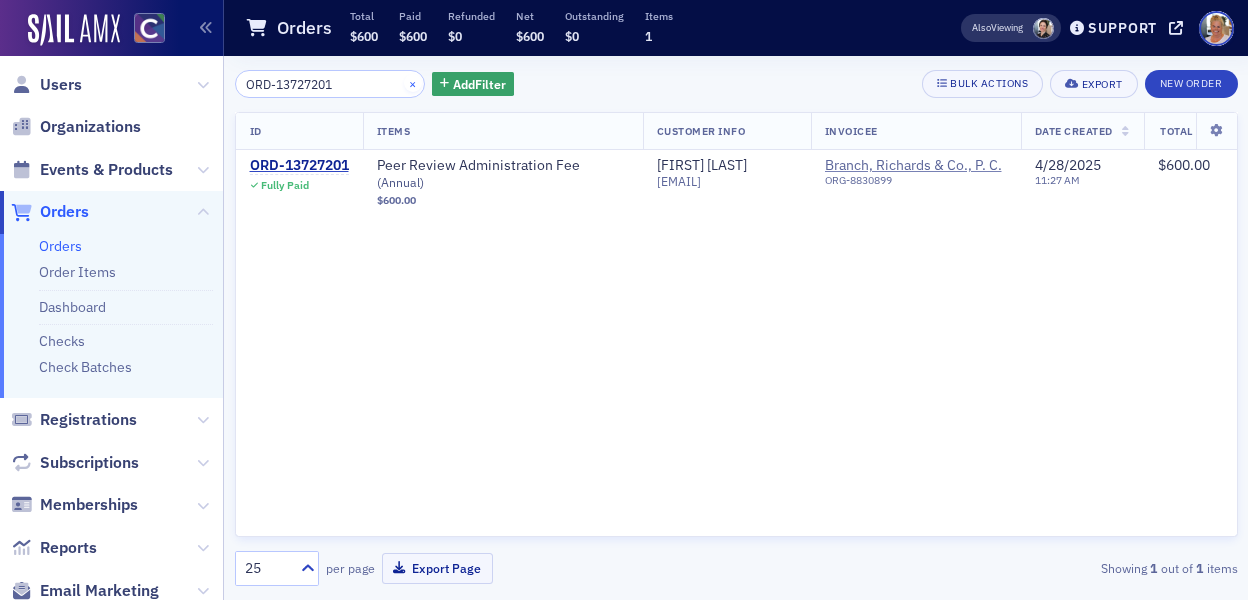 type 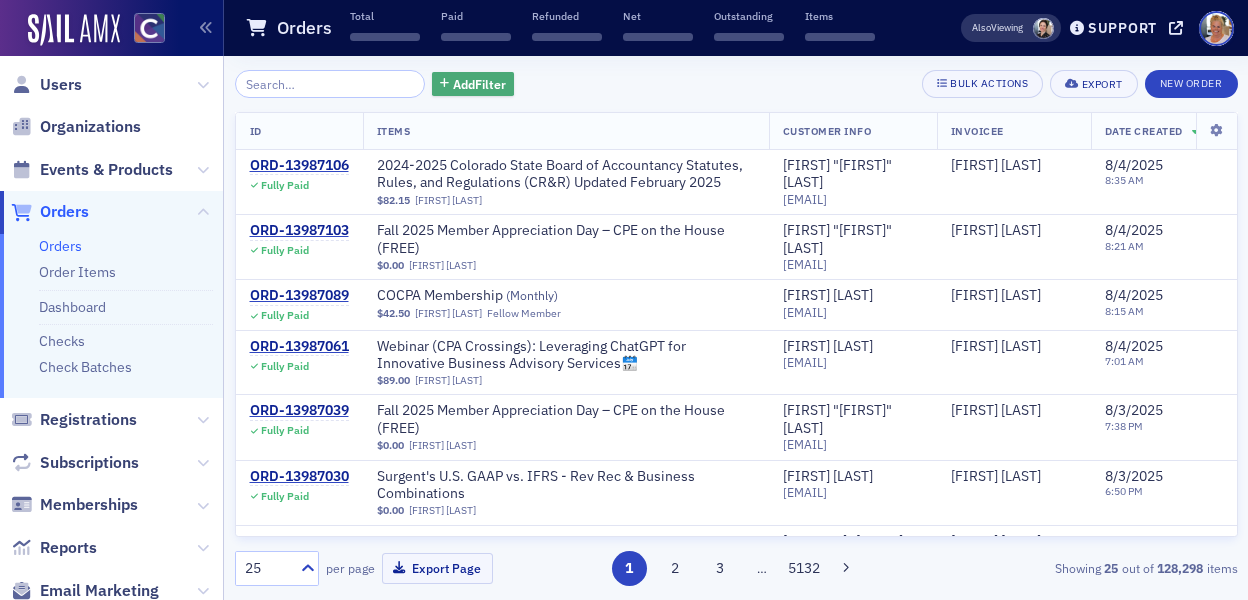 click on "Add  Filter" 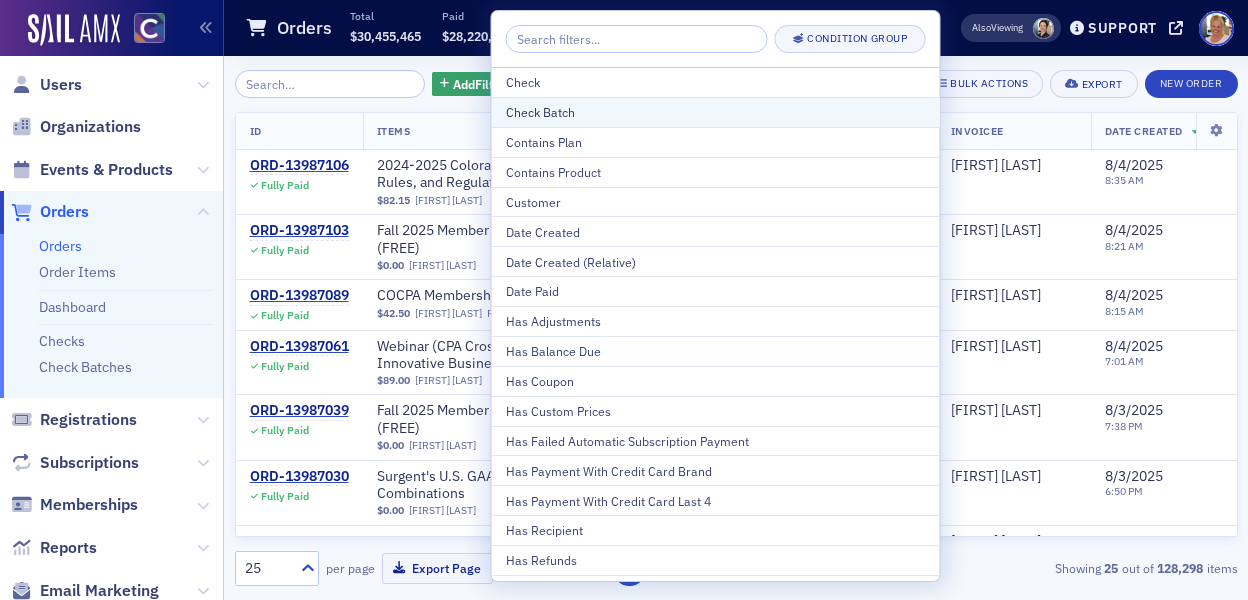 click on "Check Batch" at bounding box center (716, 112) 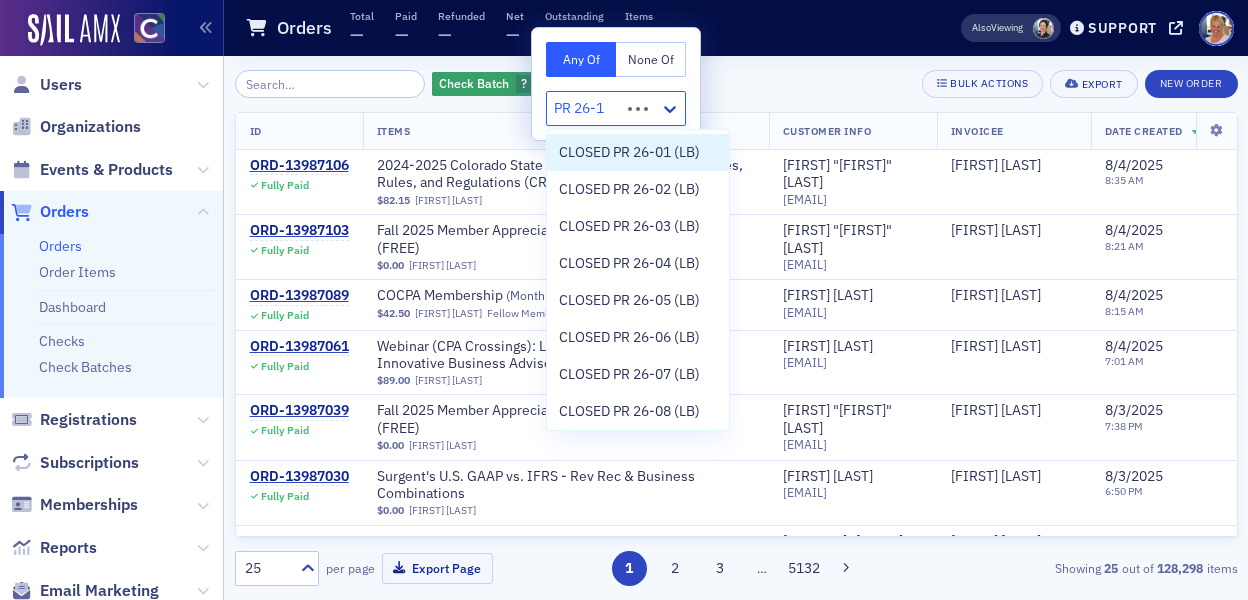 type on "PR 26-15" 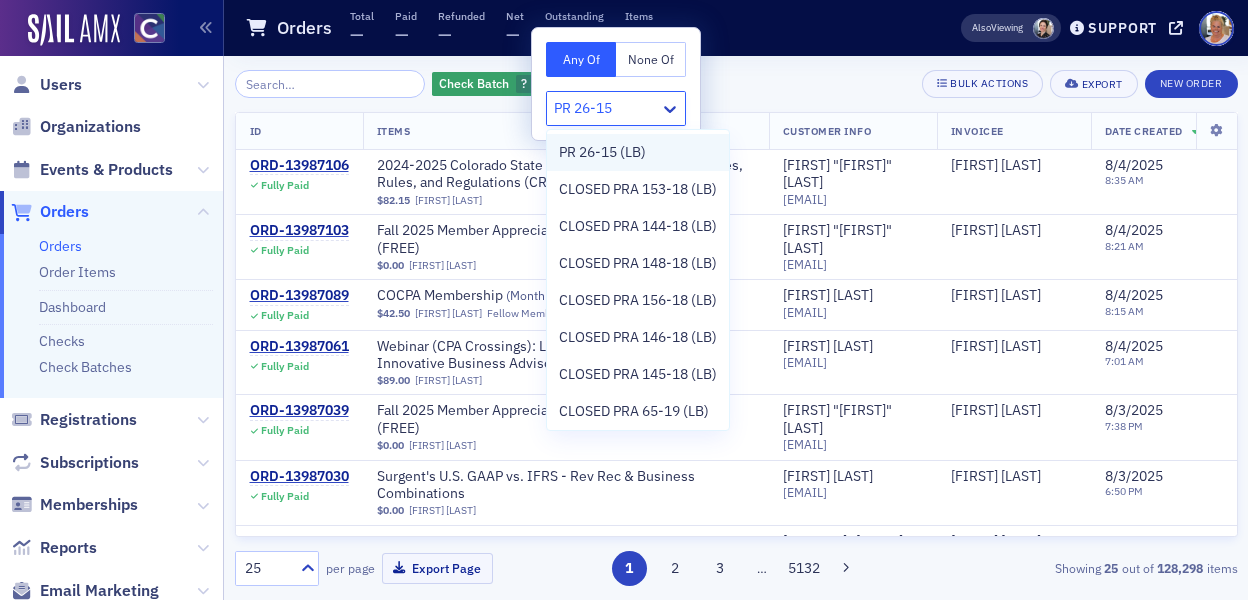 click on "PR 26-15 (LB)" at bounding box center (602, 152) 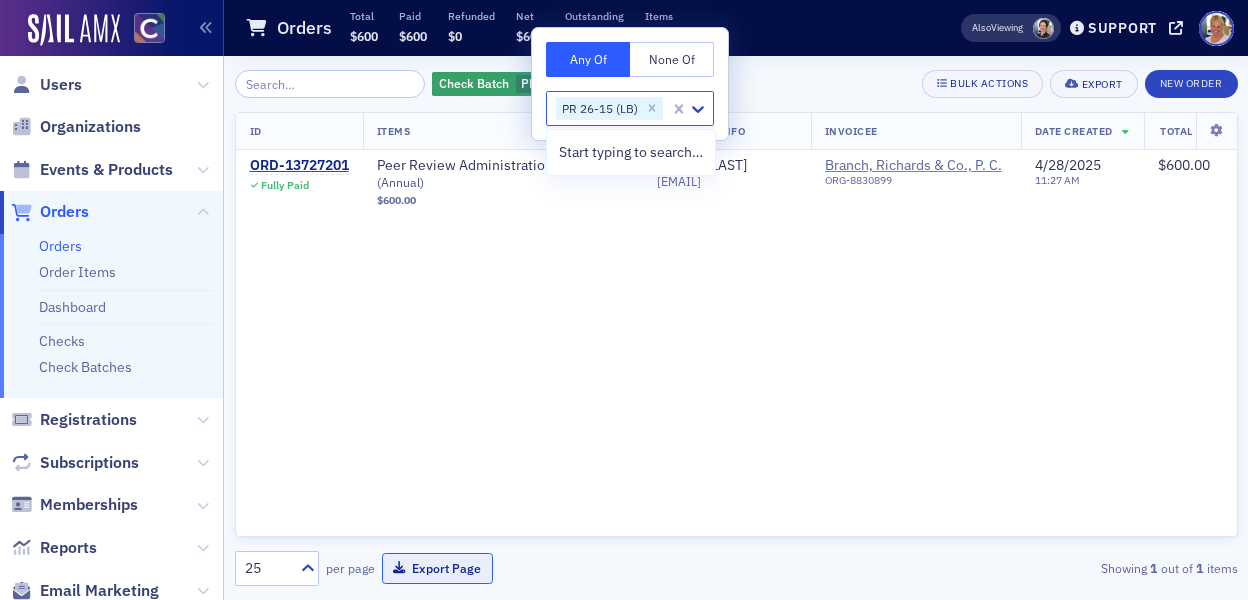 click on "Export Page" 